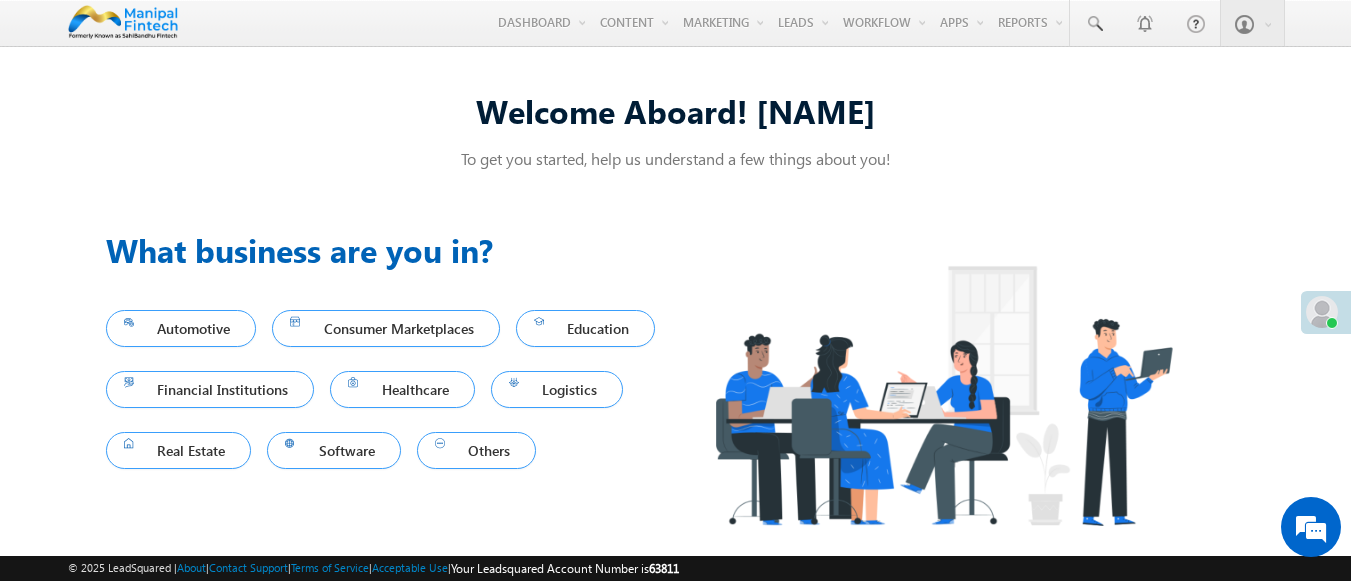 scroll, scrollTop: 0, scrollLeft: 0, axis: both 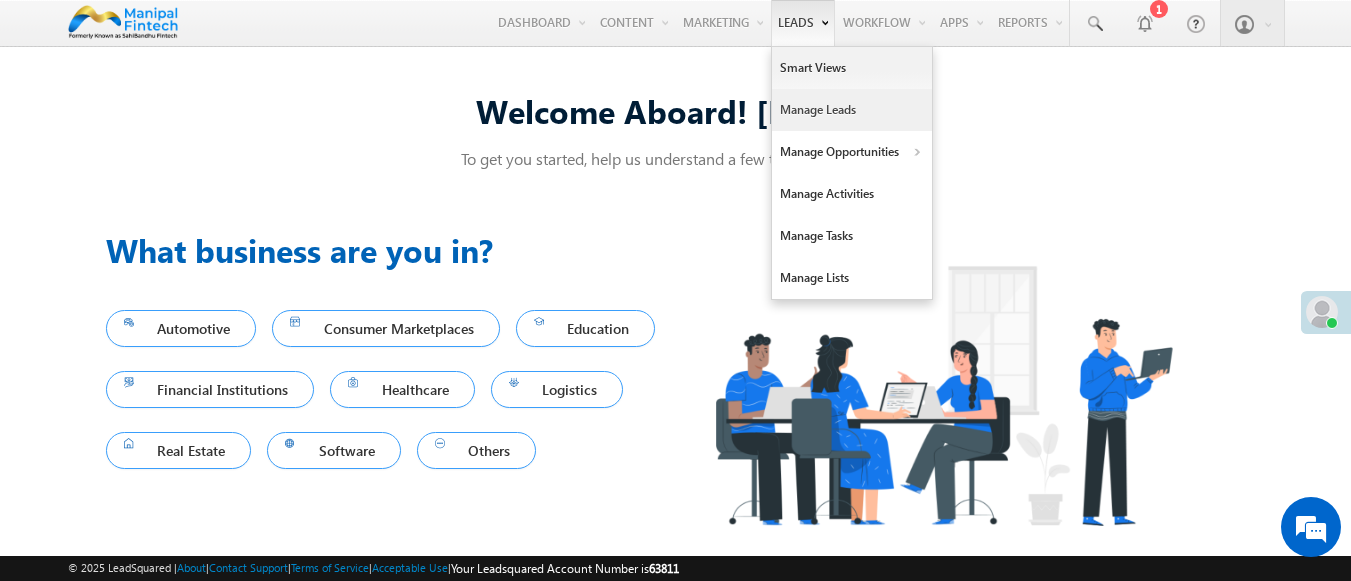 click on "Manage Leads" at bounding box center (852, 110) 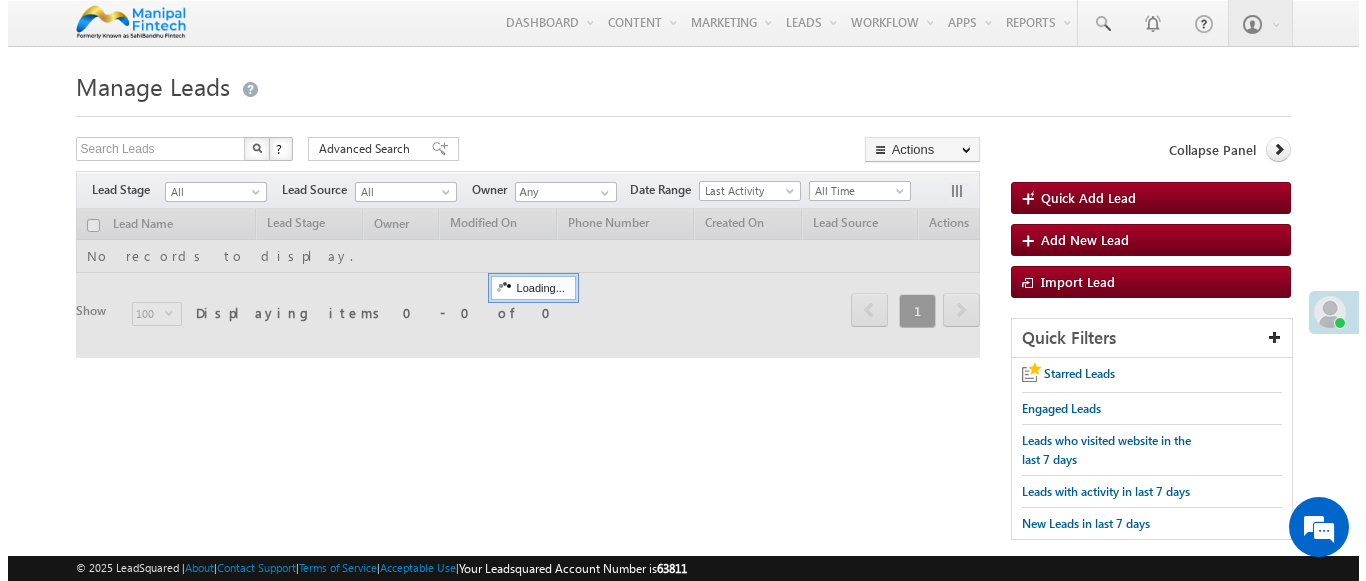 scroll, scrollTop: 0, scrollLeft: 0, axis: both 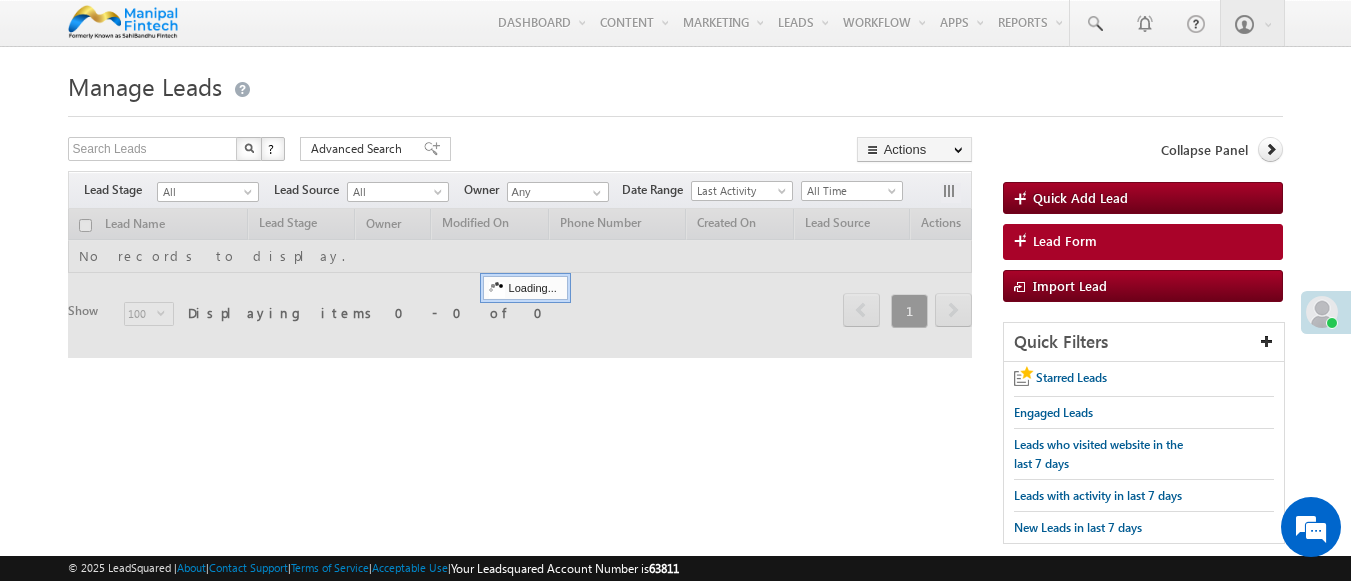 click on "Lead Form" at bounding box center [1065, 241] 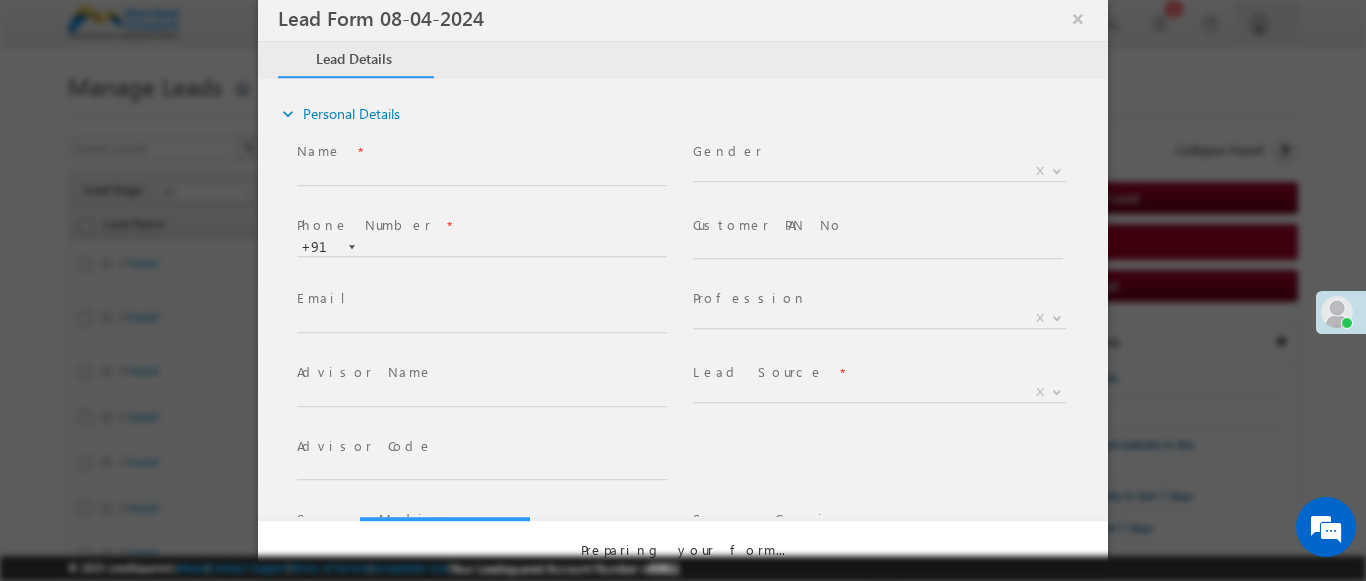 select on "Open" 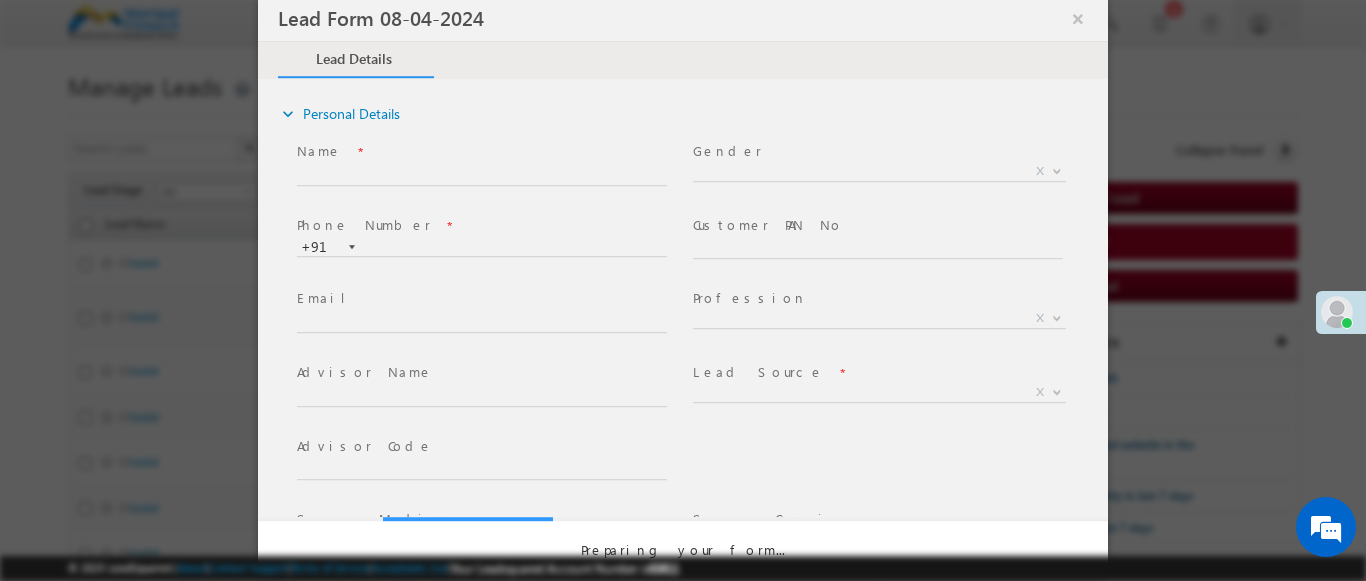 scroll, scrollTop: 0, scrollLeft: 0, axis: both 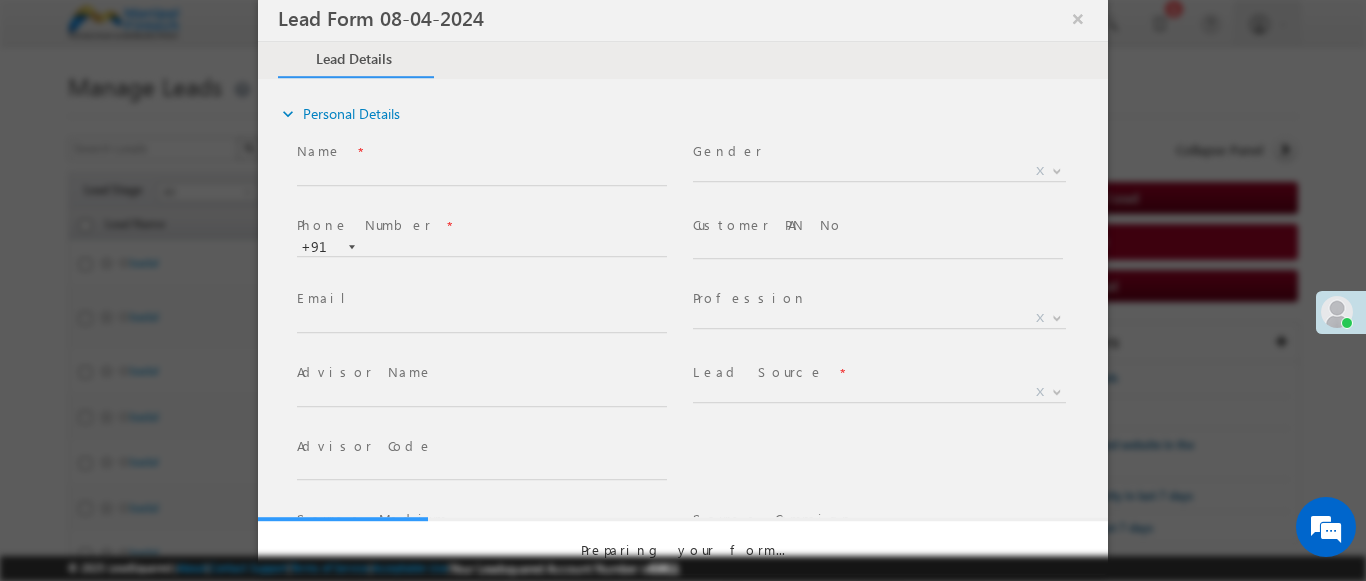 select on "Prospecting" 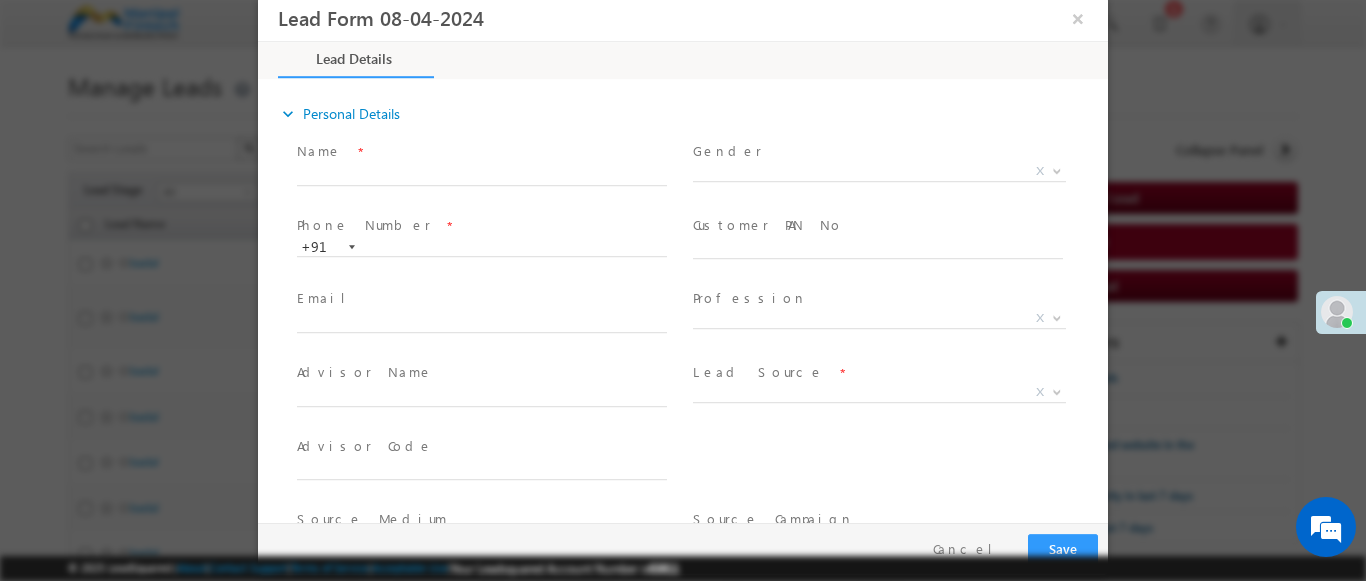 type on "[MM]/[DD]/[YY] [H]:[MM] [AMPM]" 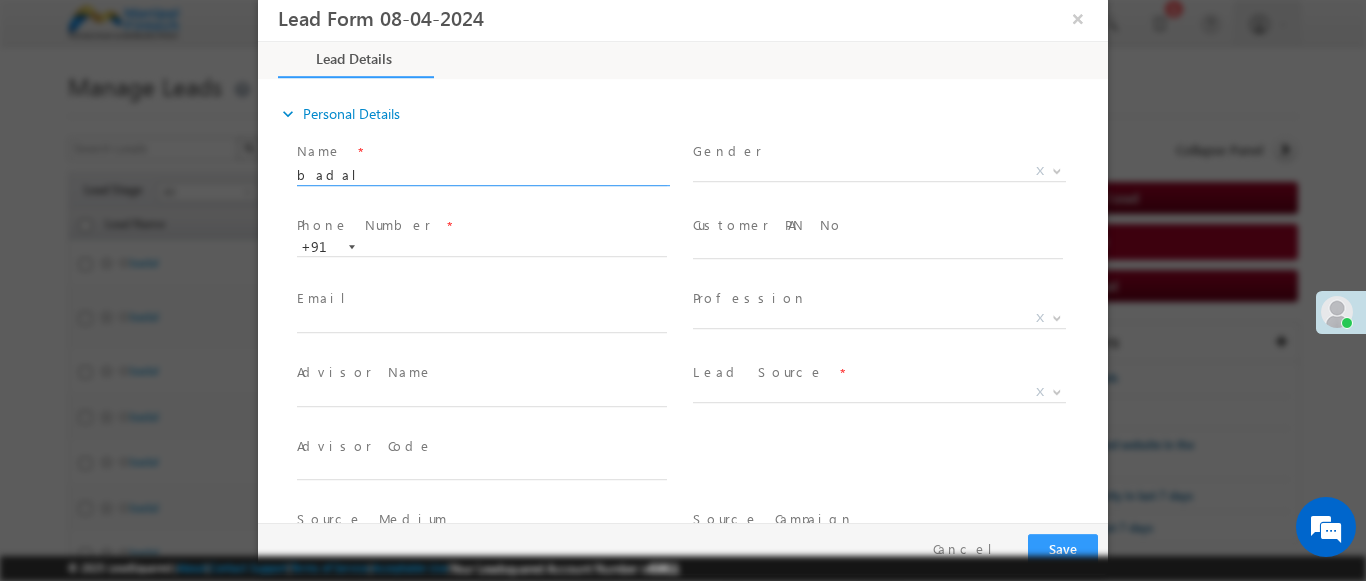 type on "badal" 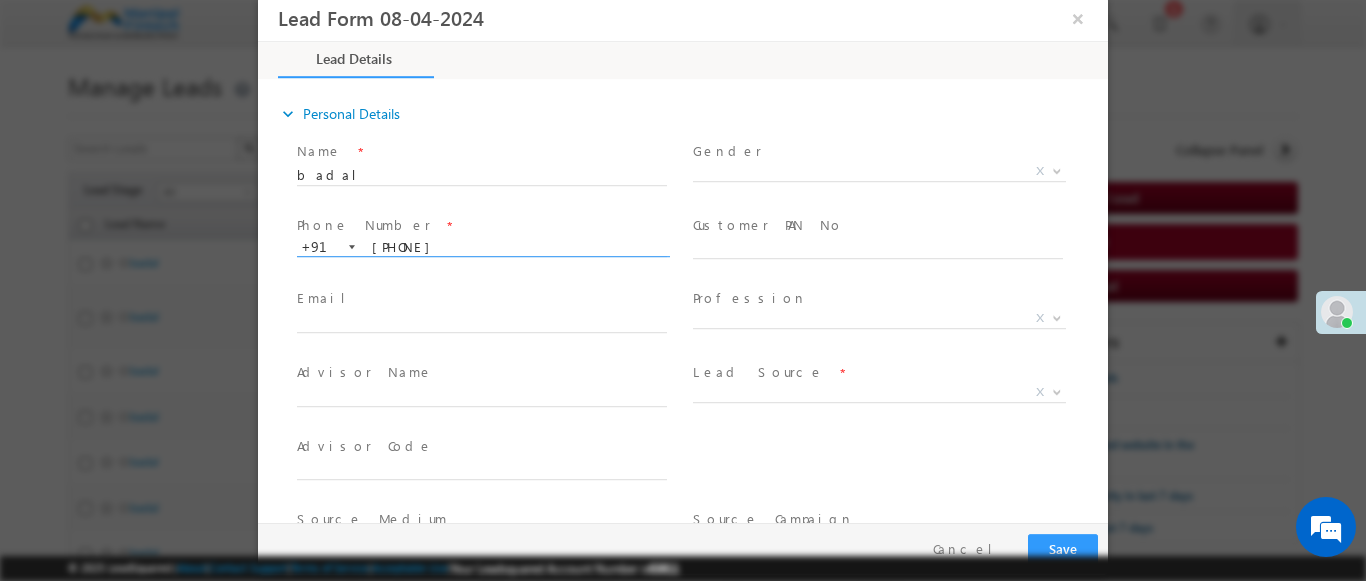 type on "[PHONE]" 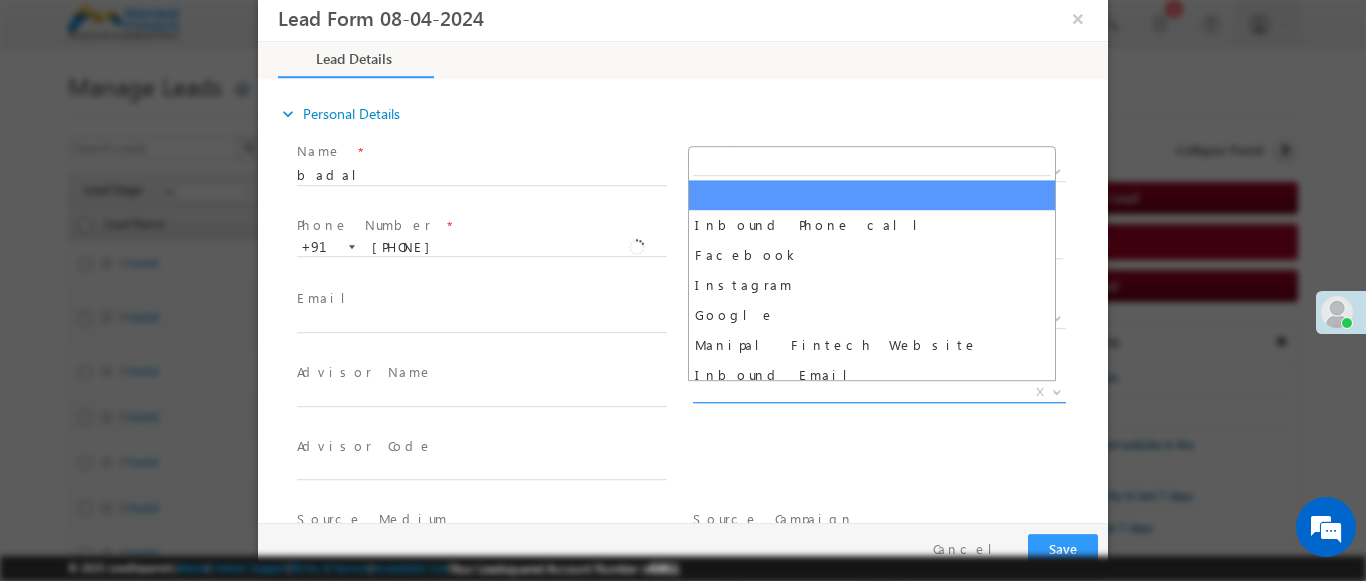 scroll, scrollTop: 1570, scrollLeft: 0, axis: vertical 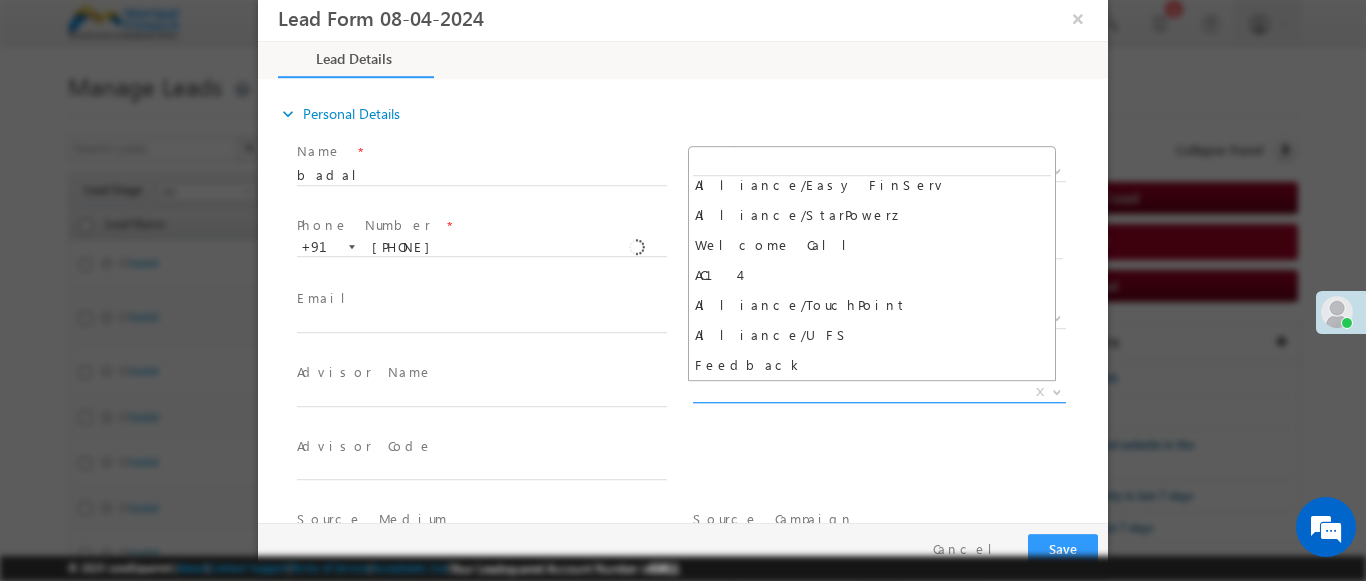 select on "Feedback" 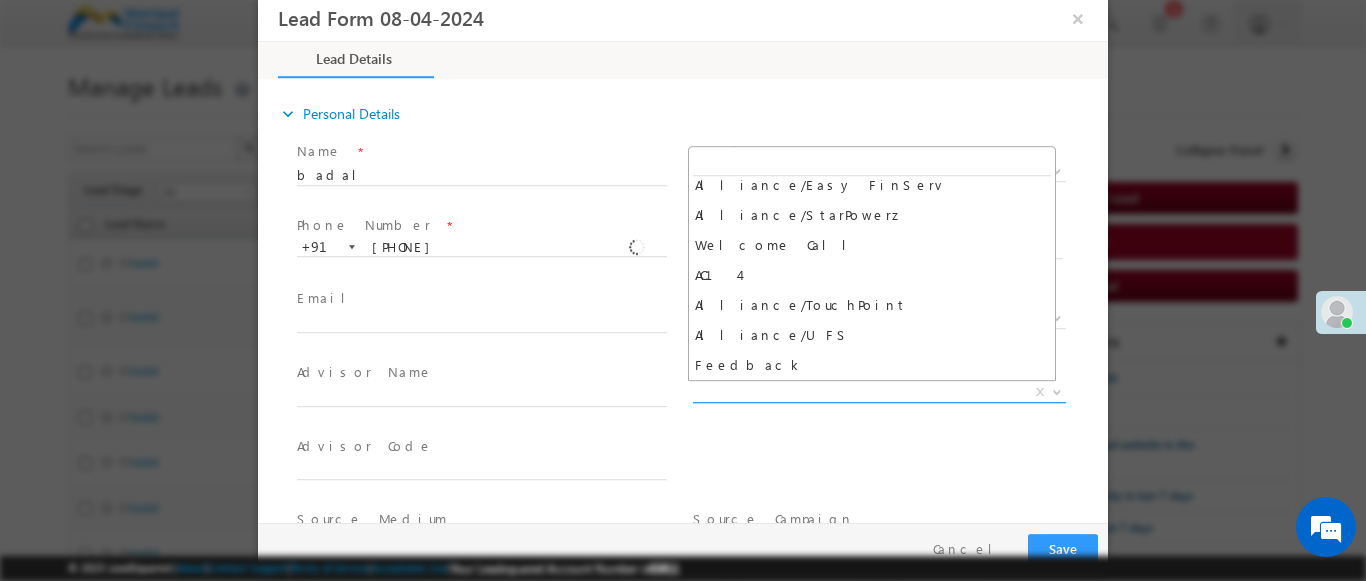 type on "badal- Feedback" 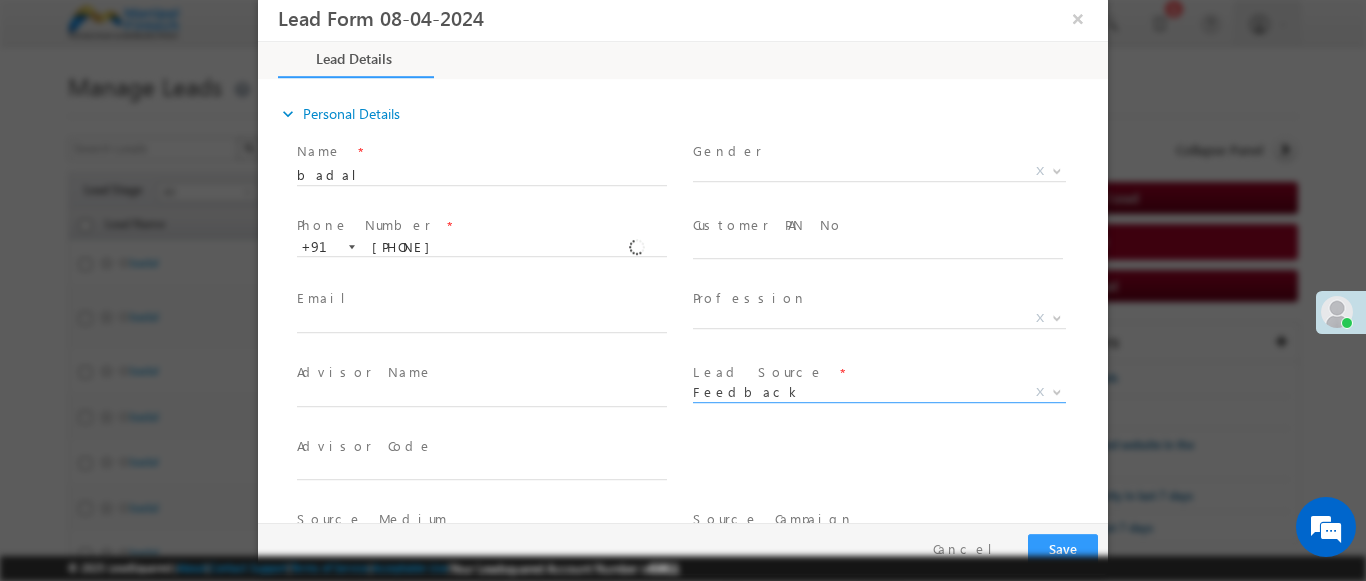 scroll, scrollTop: 315, scrollLeft: 0, axis: vertical 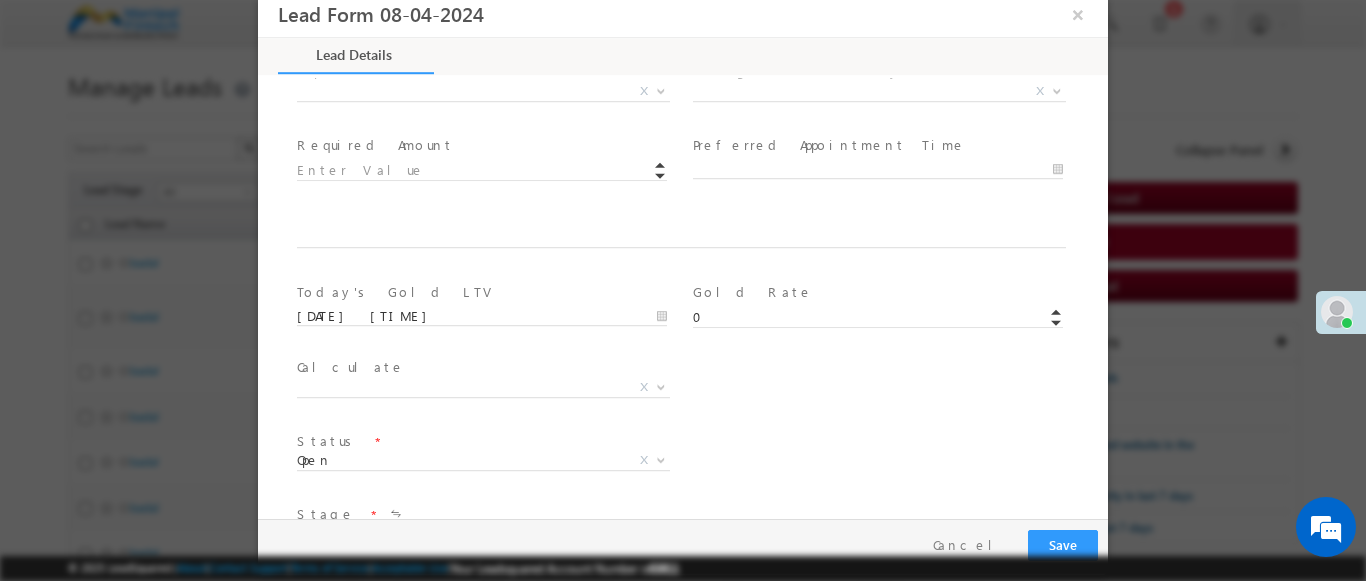 type on "600005" 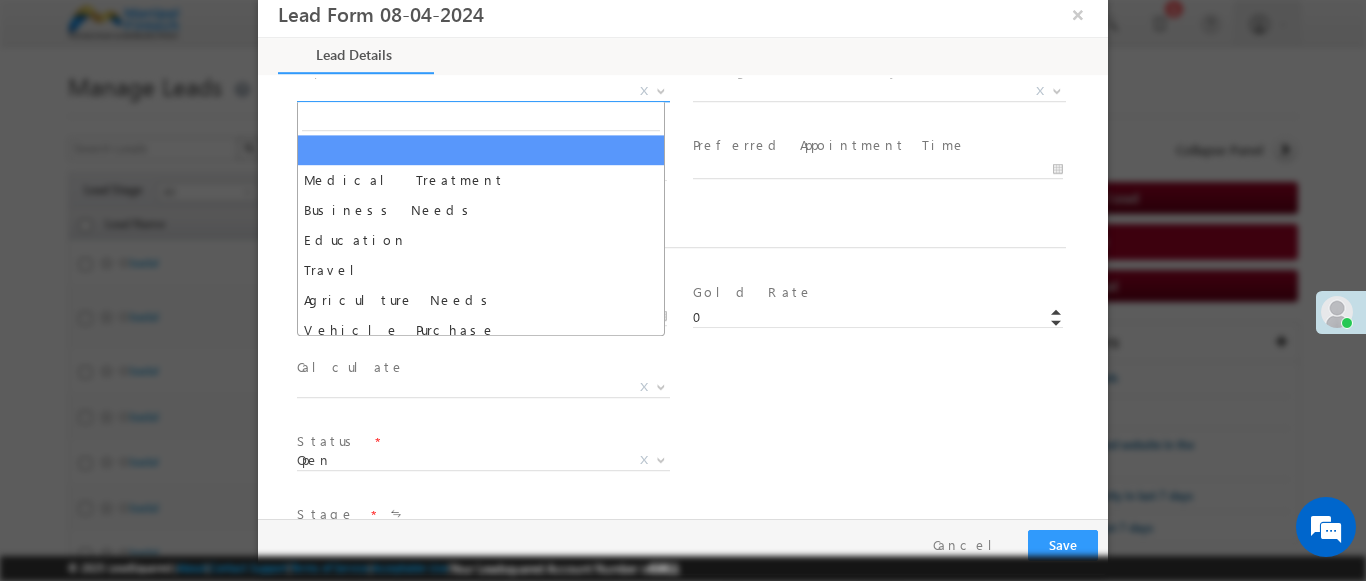 select on "Medical Treatment" 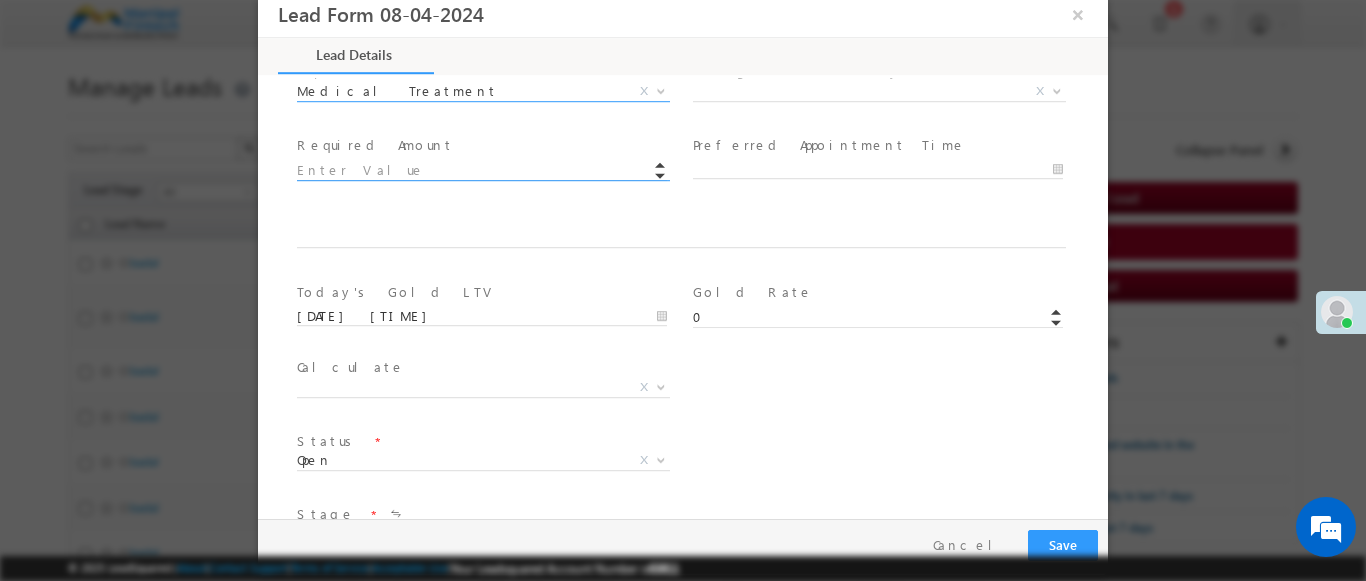 type on "Tamil Nadu" 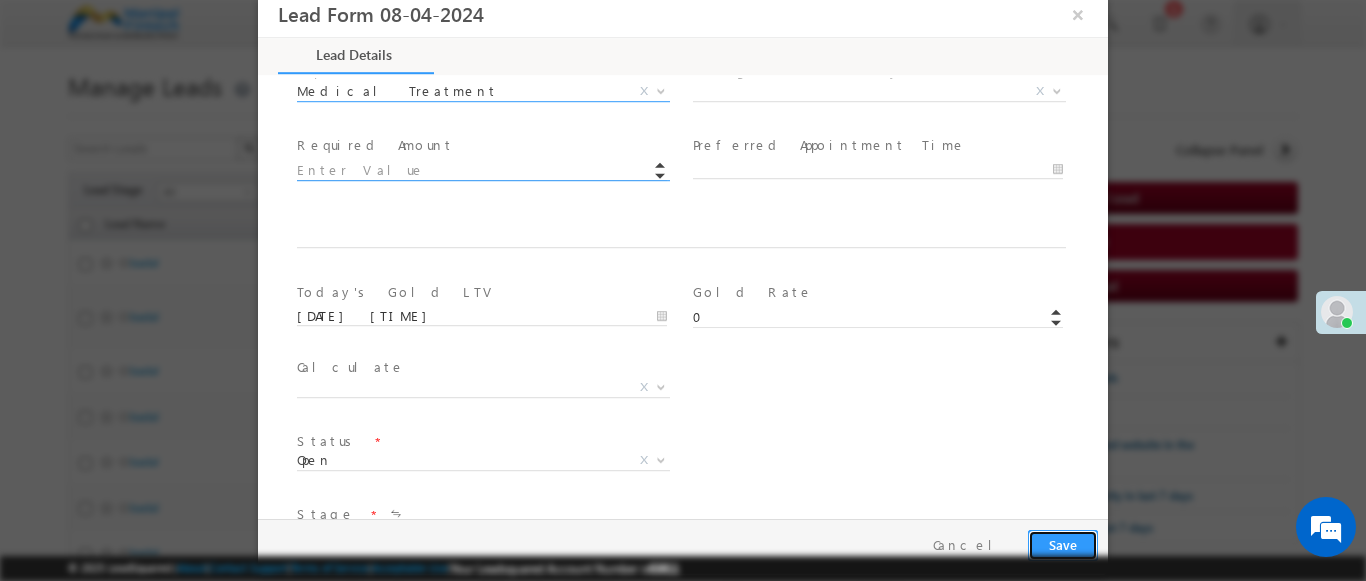 click on "Save" at bounding box center (1063, 545) 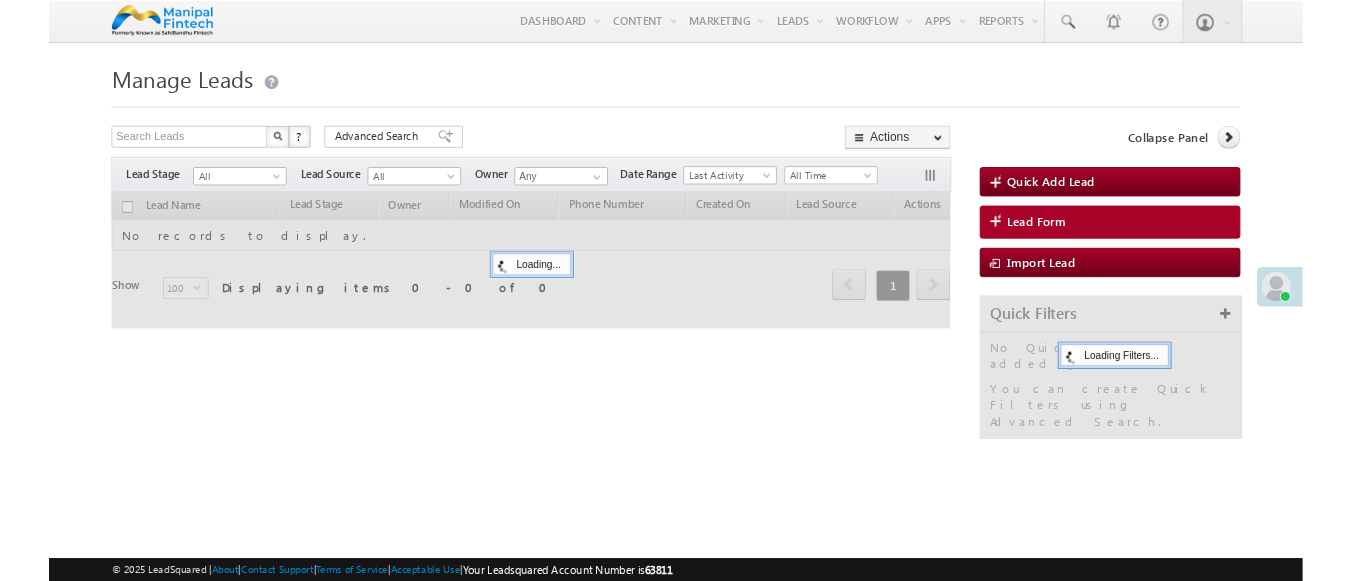scroll, scrollTop: 0, scrollLeft: 0, axis: both 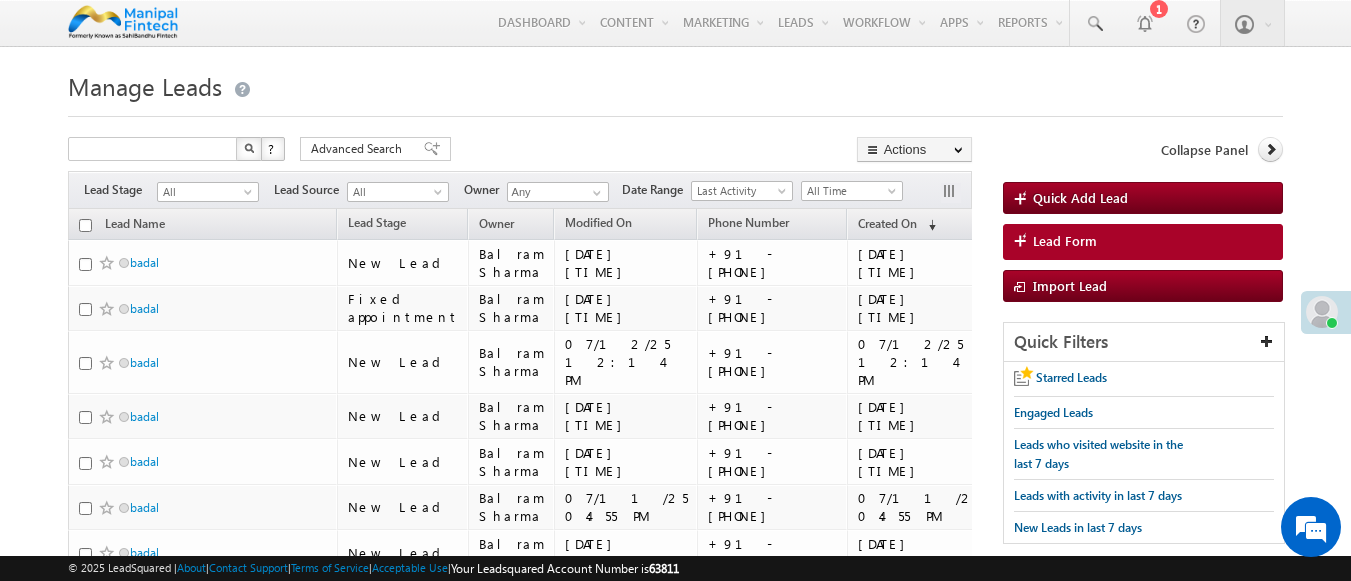 type on "Search Leads" 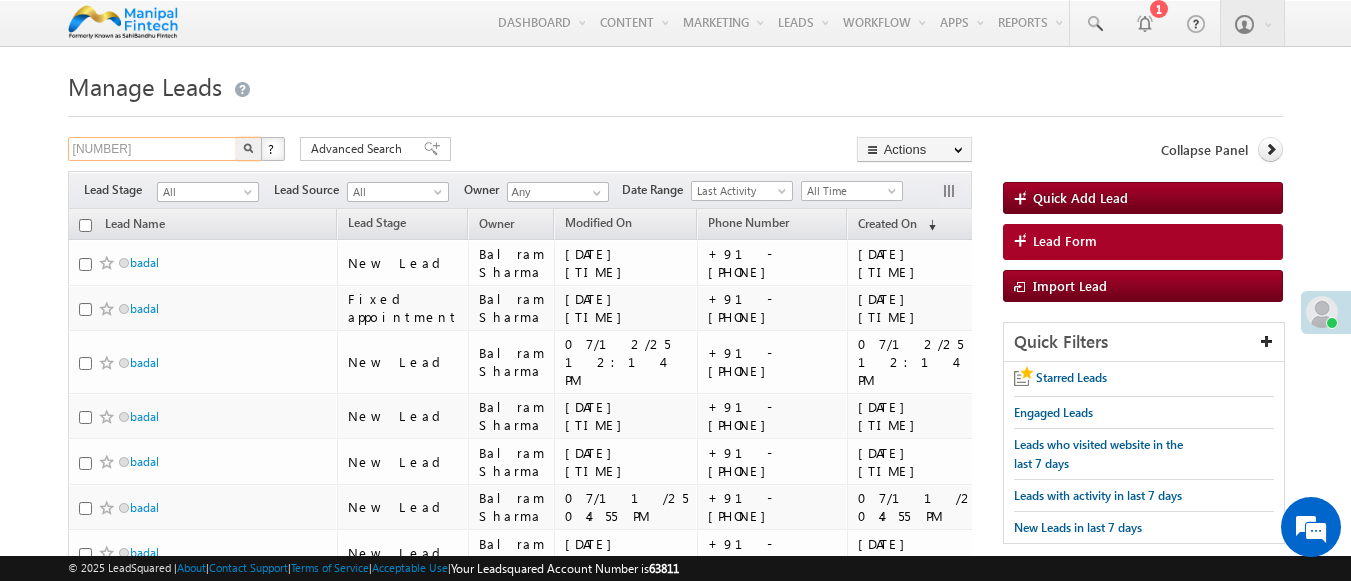 type on "[PHONE]" 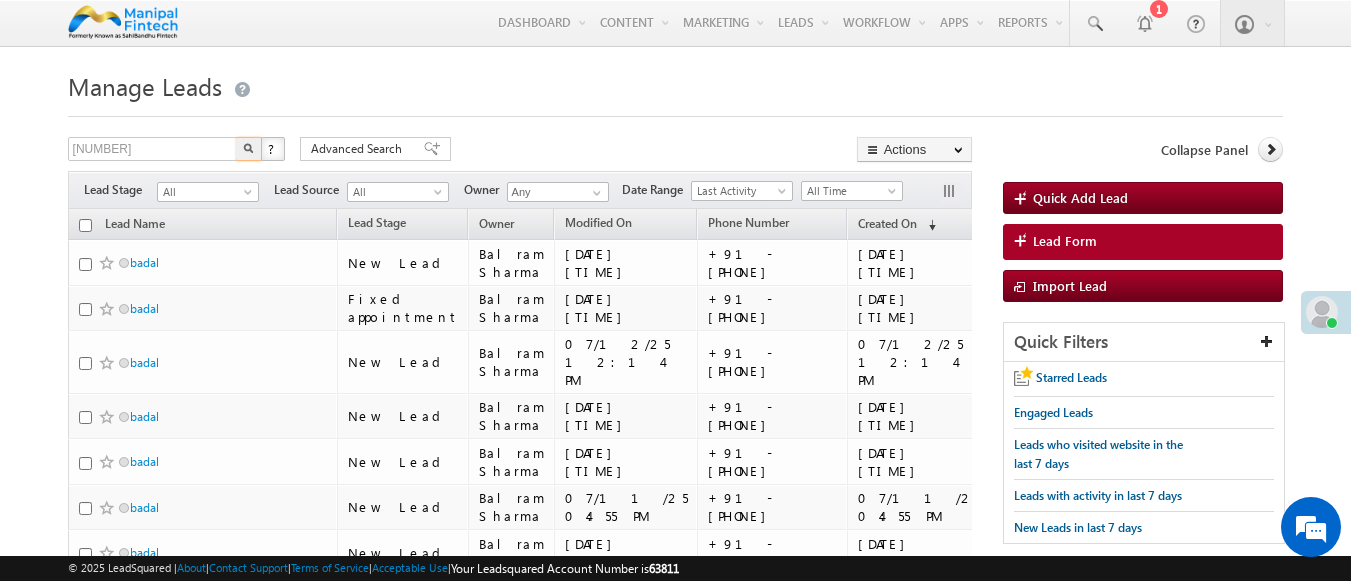 click at bounding box center (248, 148) 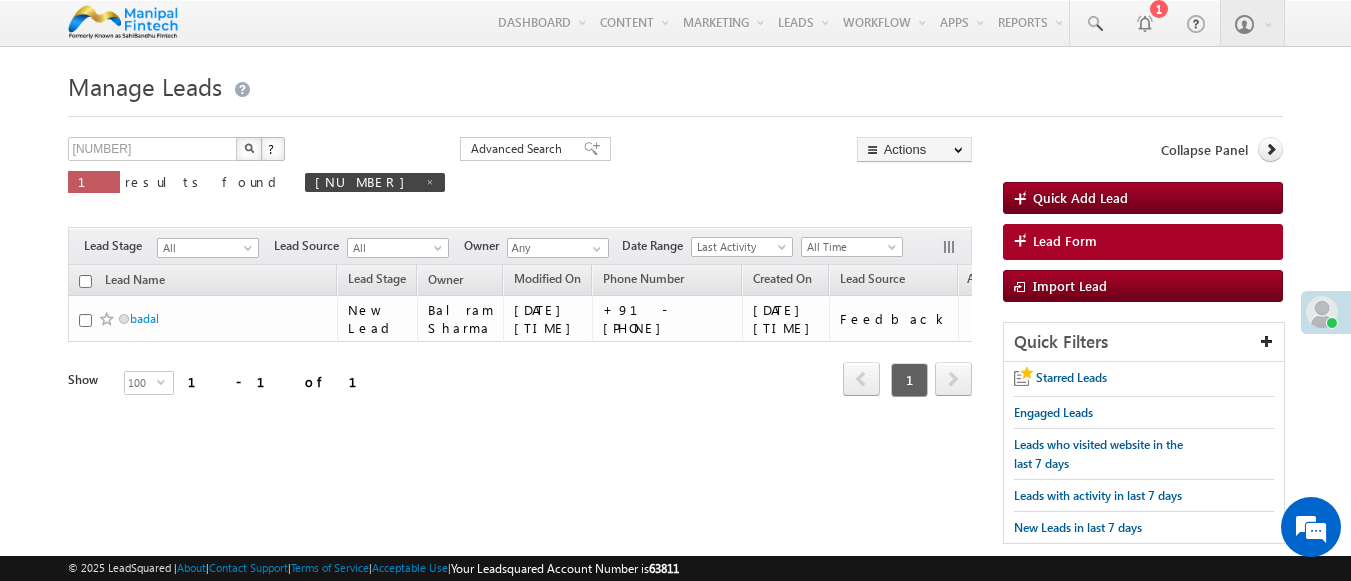 scroll, scrollTop: 0, scrollLeft: 0, axis: both 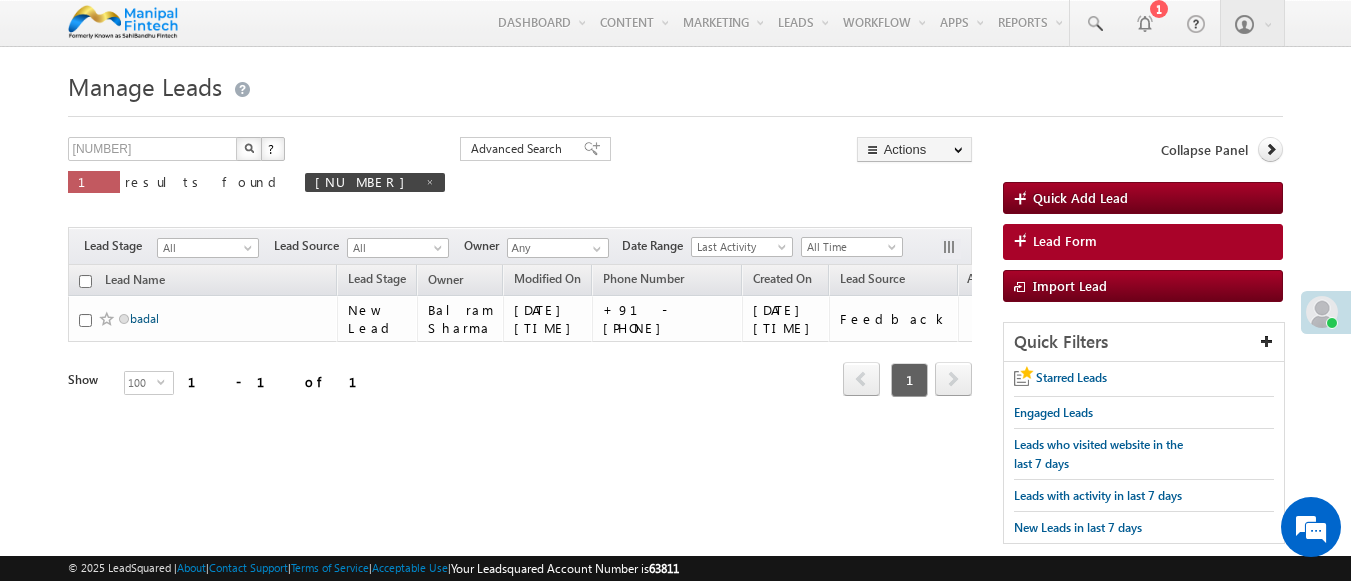 click on "badal" at bounding box center [144, 318] 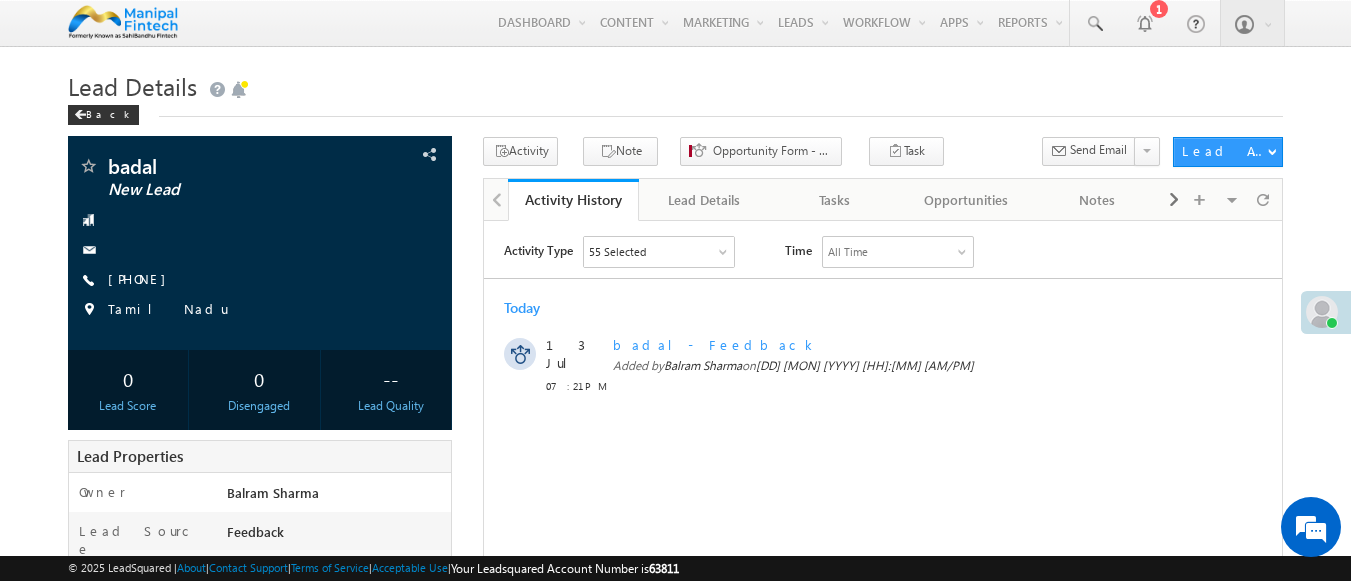 scroll, scrollTop: 0, scrollLeft: 0, axis: both 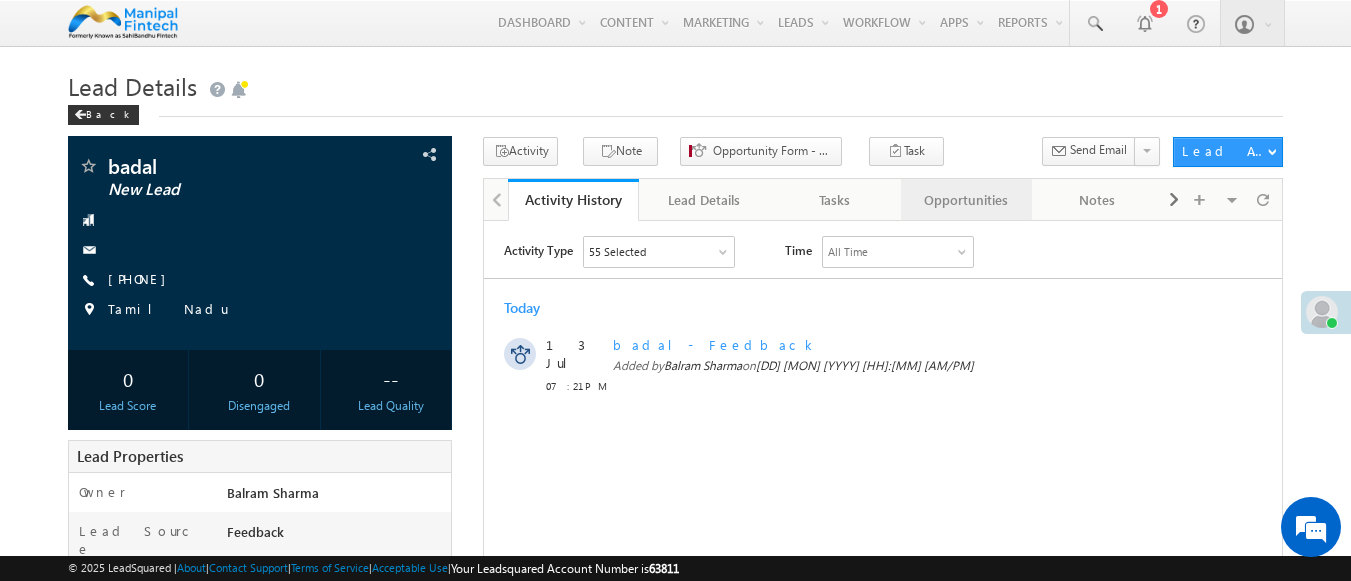 click on "Opportunities" at bounding box center (965, 200) 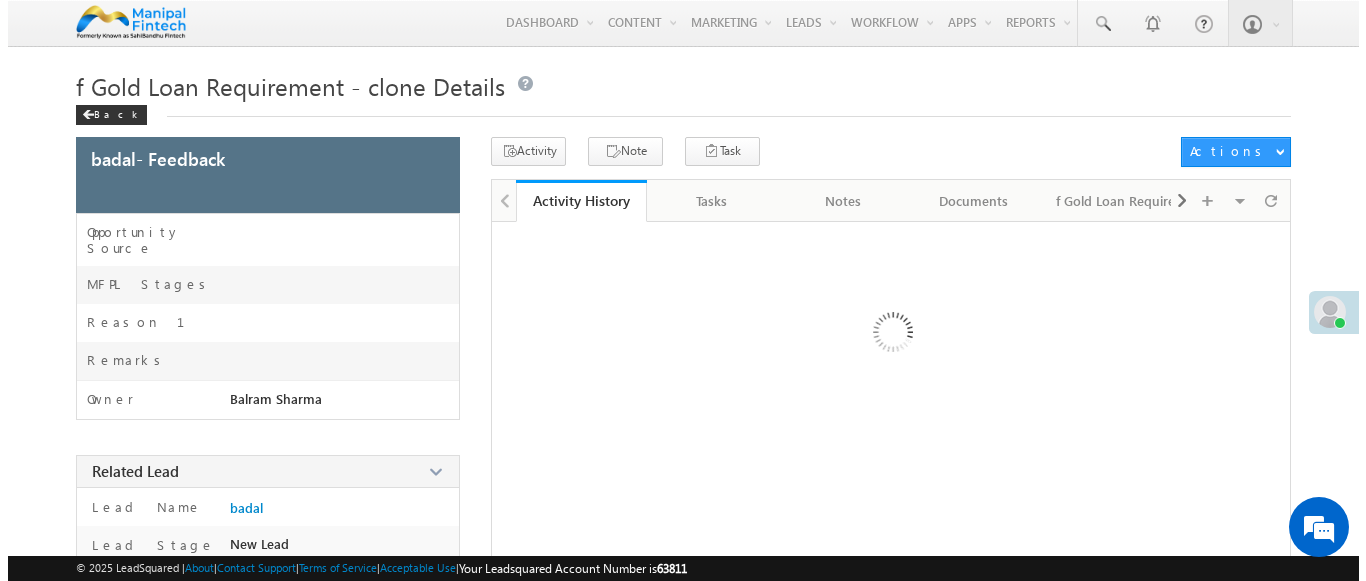 scroll, scrollTop: 0, scrollLeft: 0, axis: both 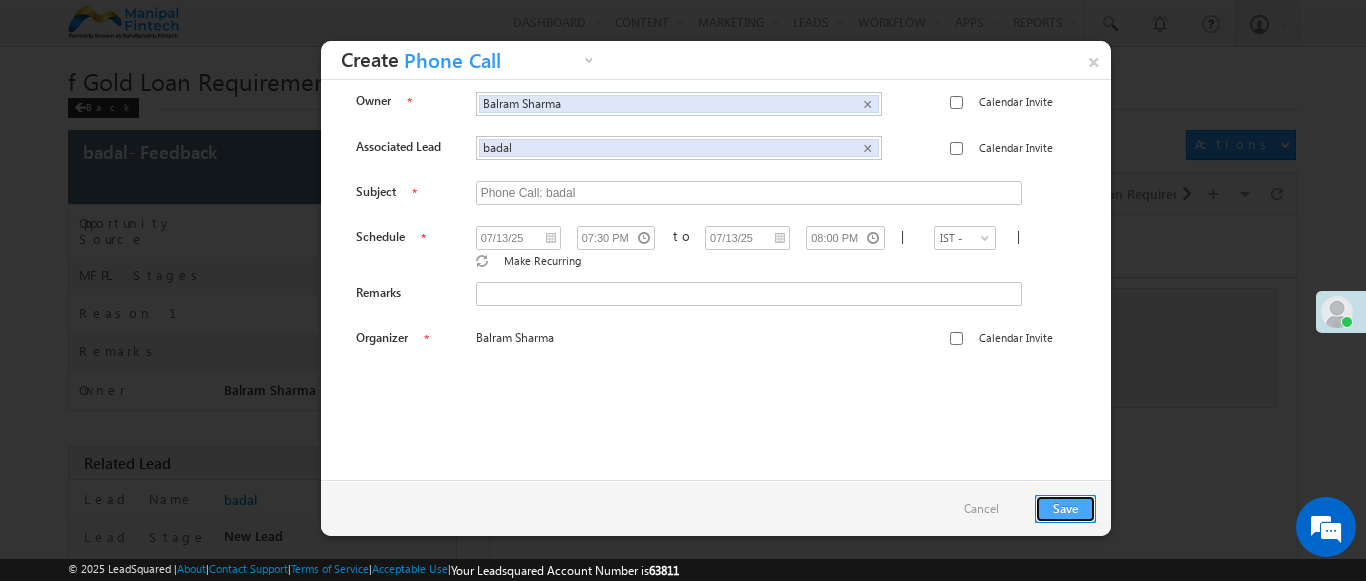 click on "Save" at bounding box center (1065, 509) 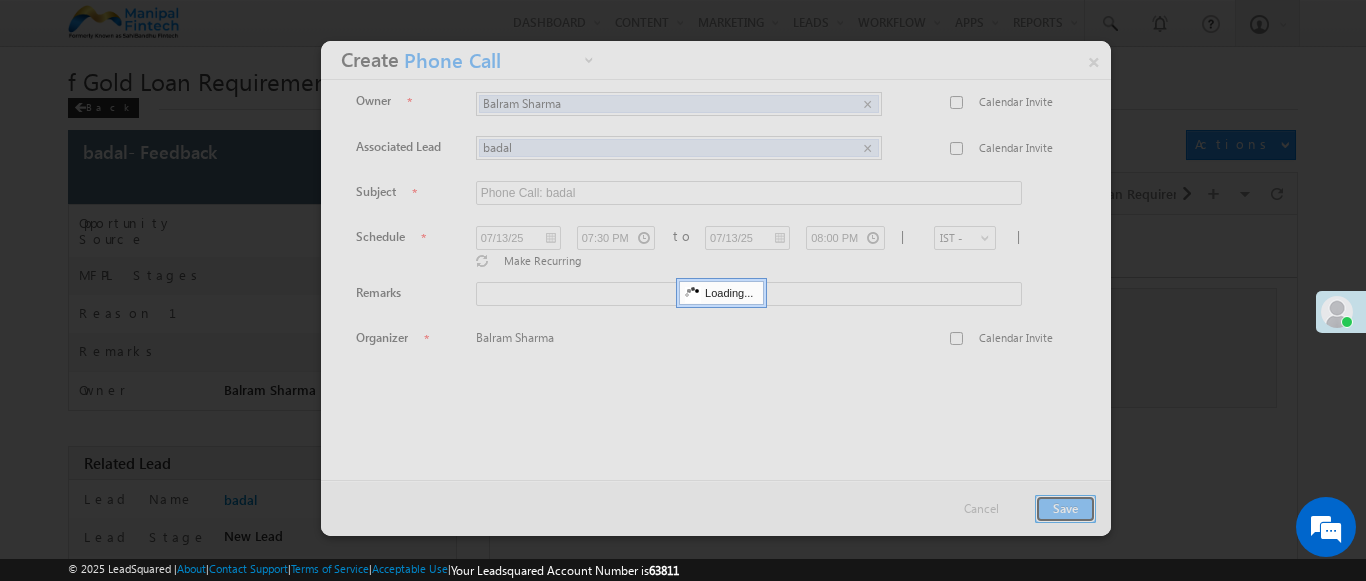 scroll, scrollTop: 1, scrollLeft: 0, axis: vertical 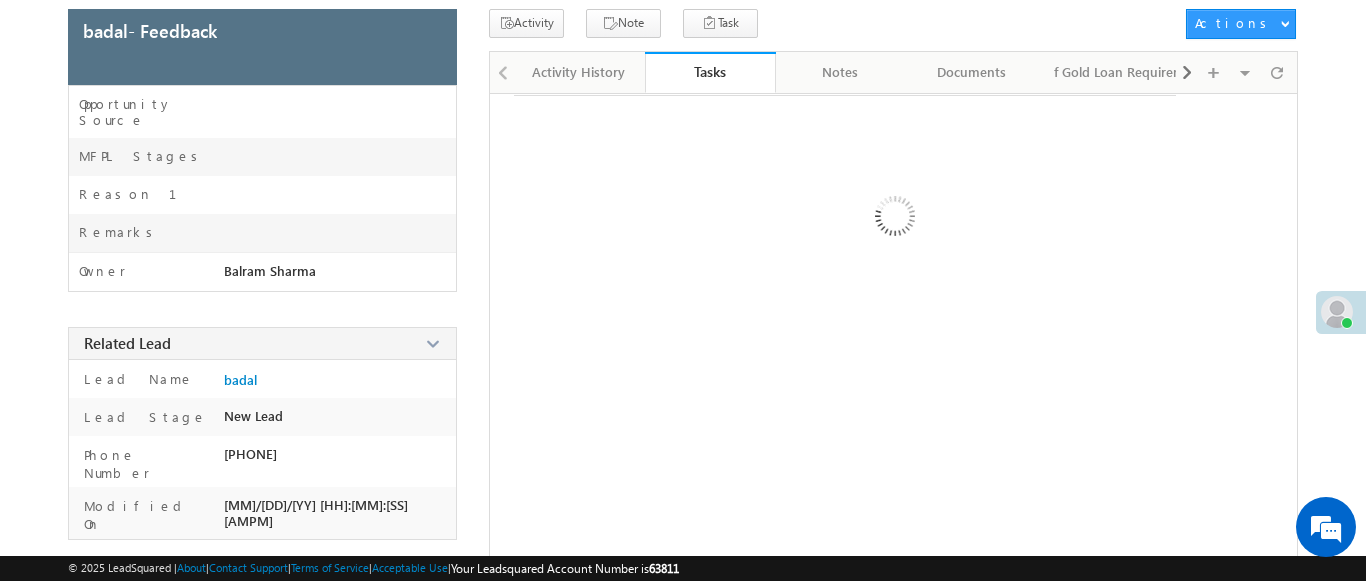 click on "Tasks" at bounding box center [710, 71] 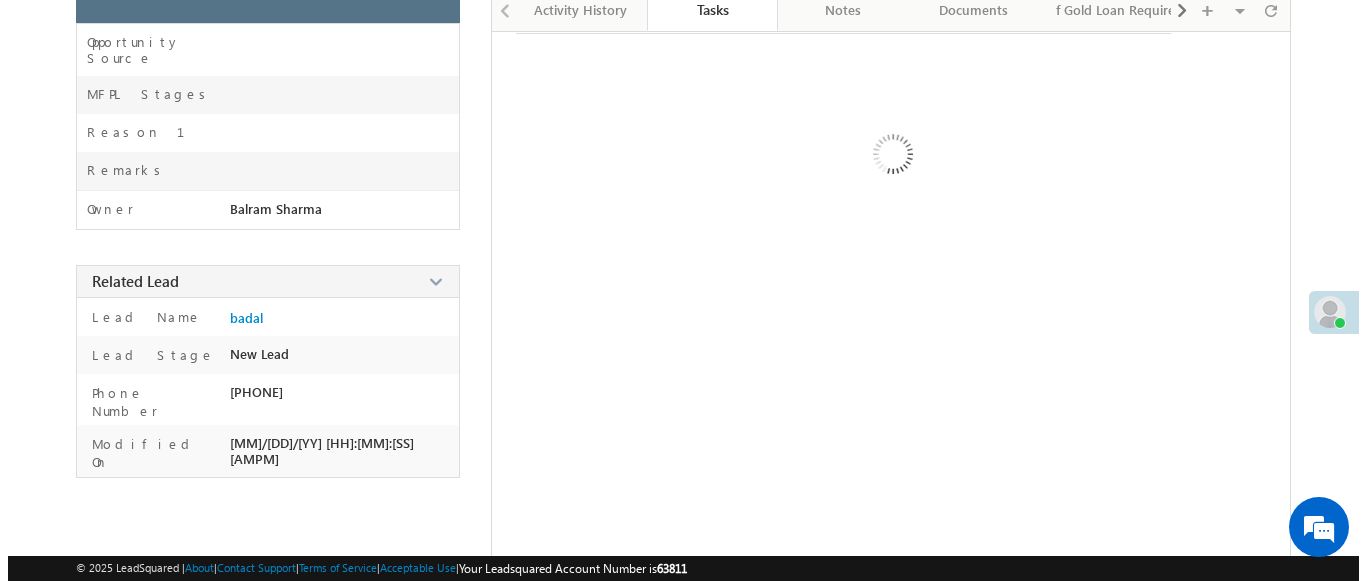 scroll, scrollTop: 235, scrollLeft: 0, axis: vertical 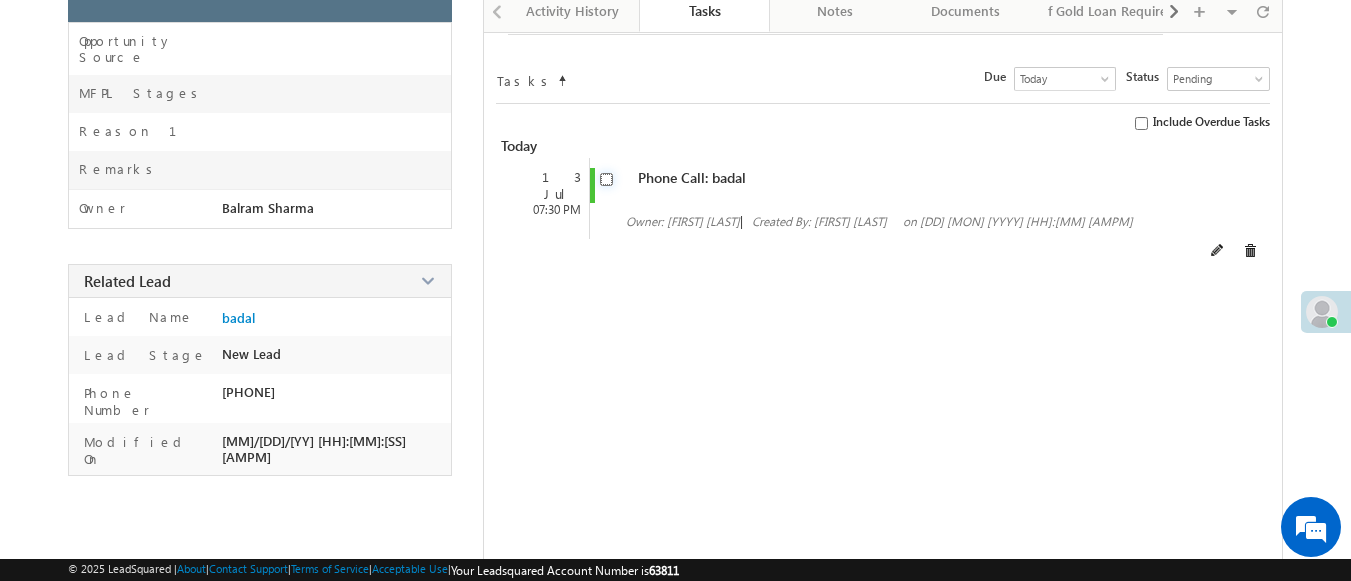 click at bounding box center [606, 179] 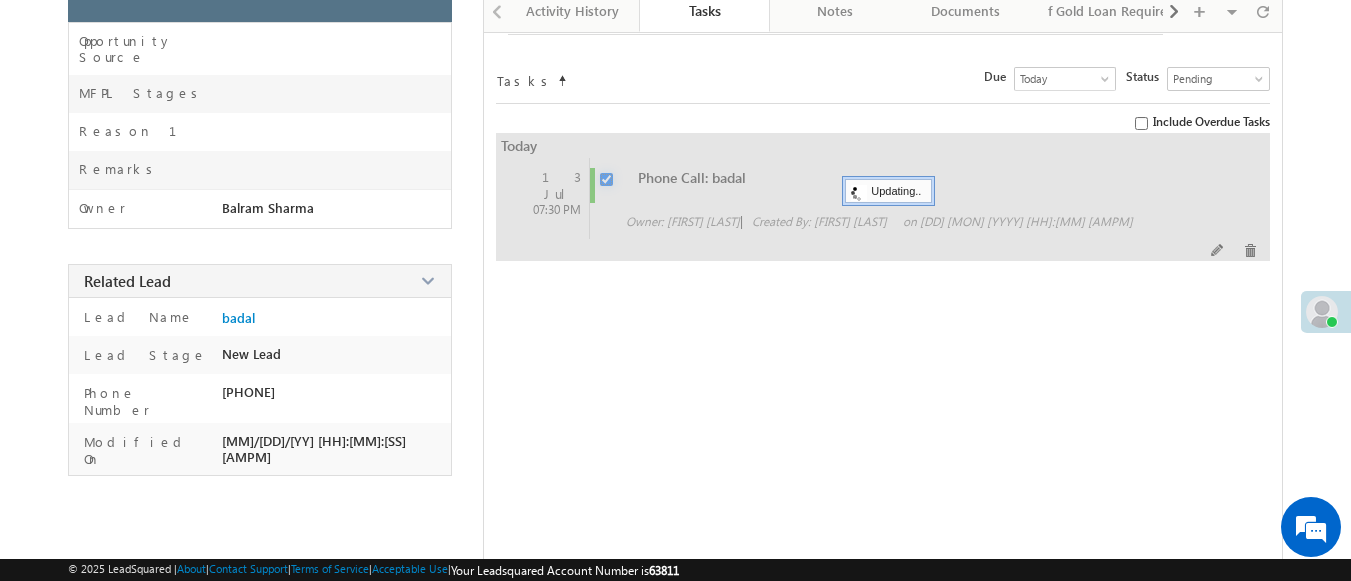 checkbox on "false" 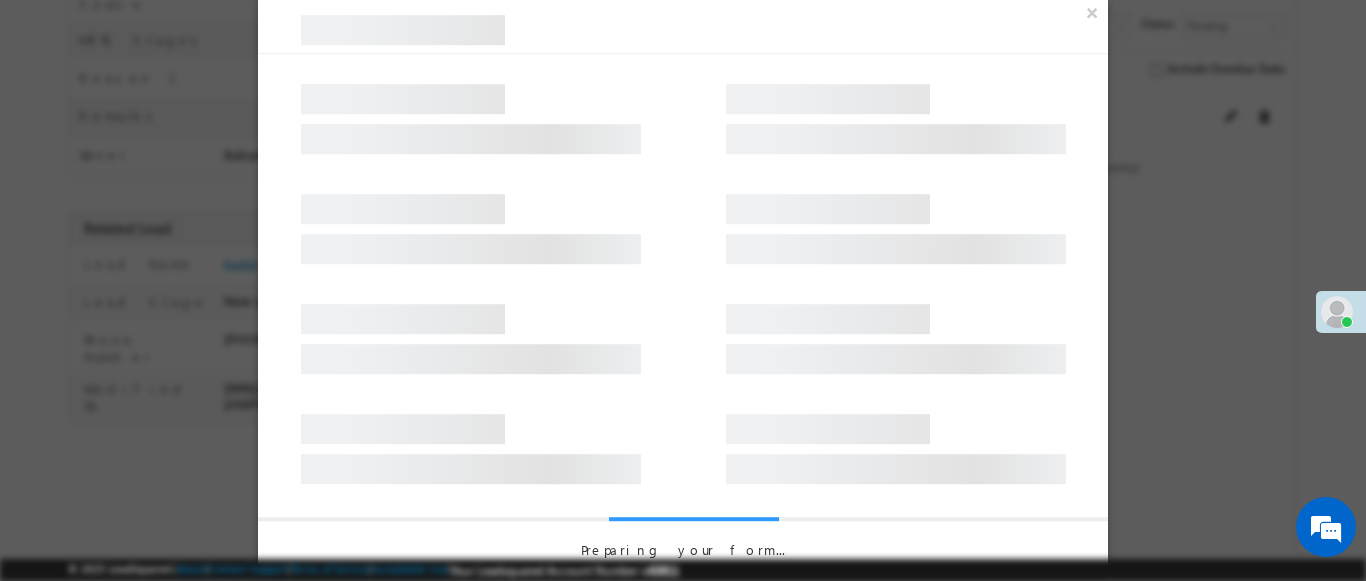 scroll, scrollTop: 182, scrollLeft: 0, axis: vertical 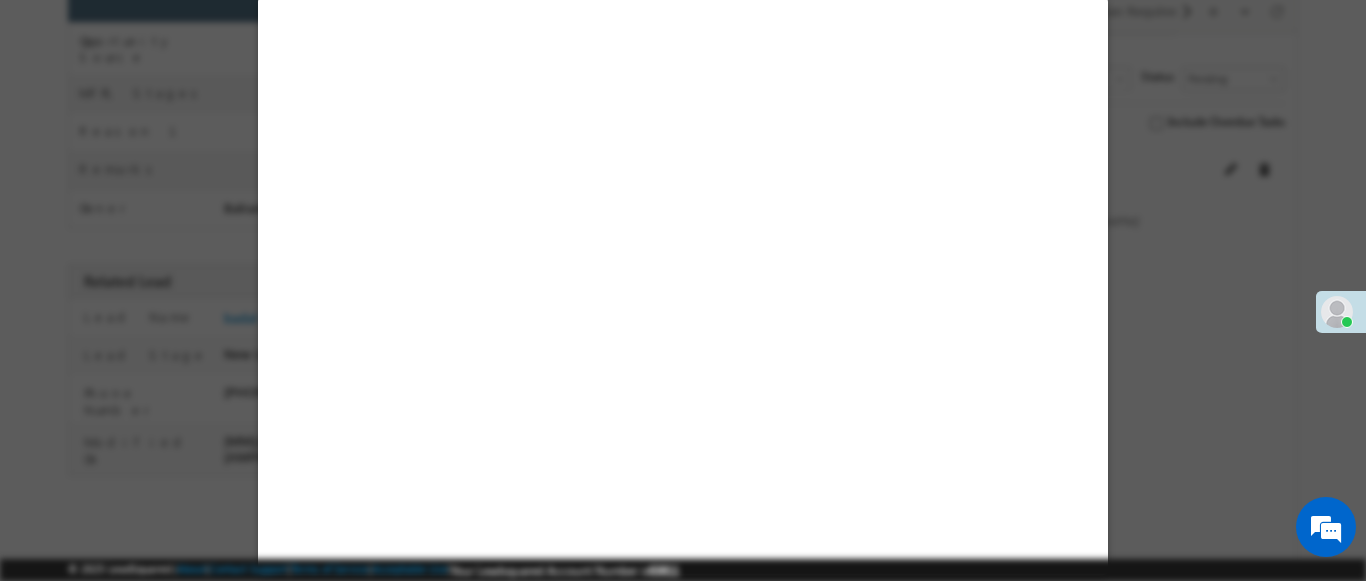 select on "Feedback" 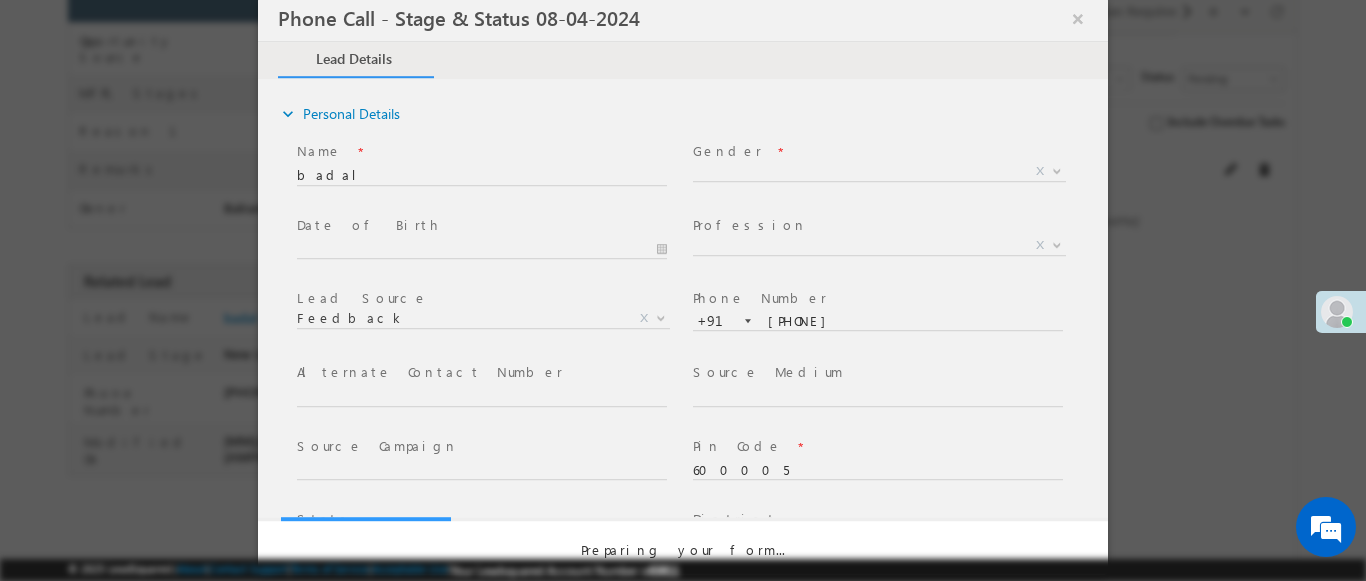 select on "Open" 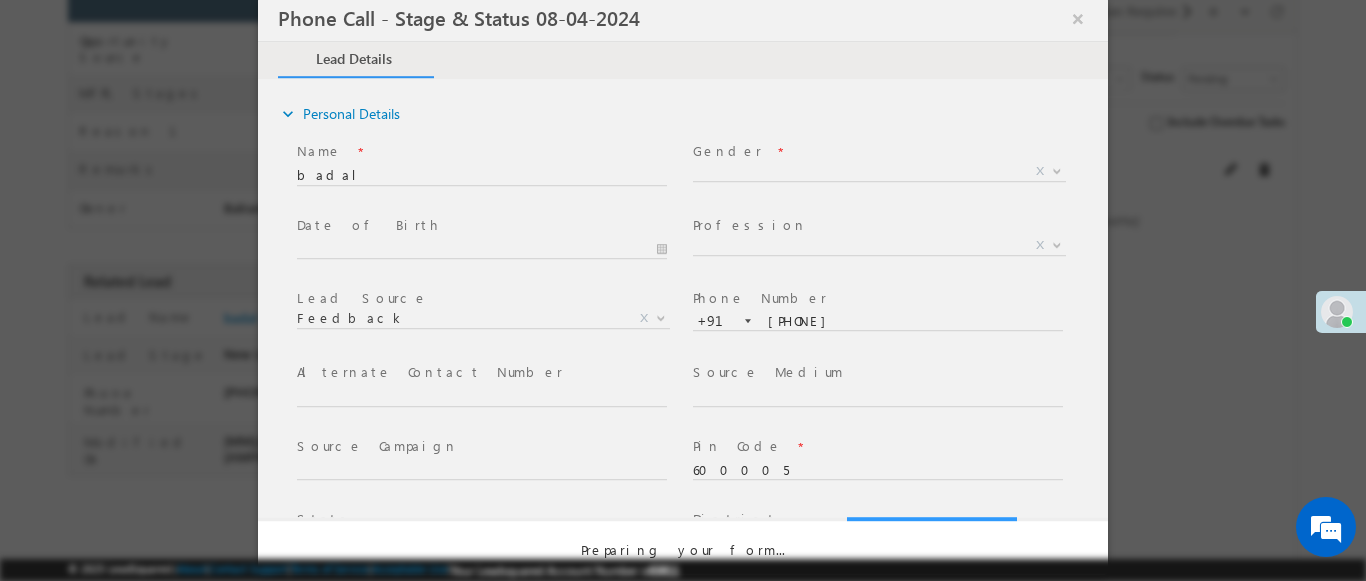 scroll, scrollTop: 0, scrollLeft: 0, axis: both 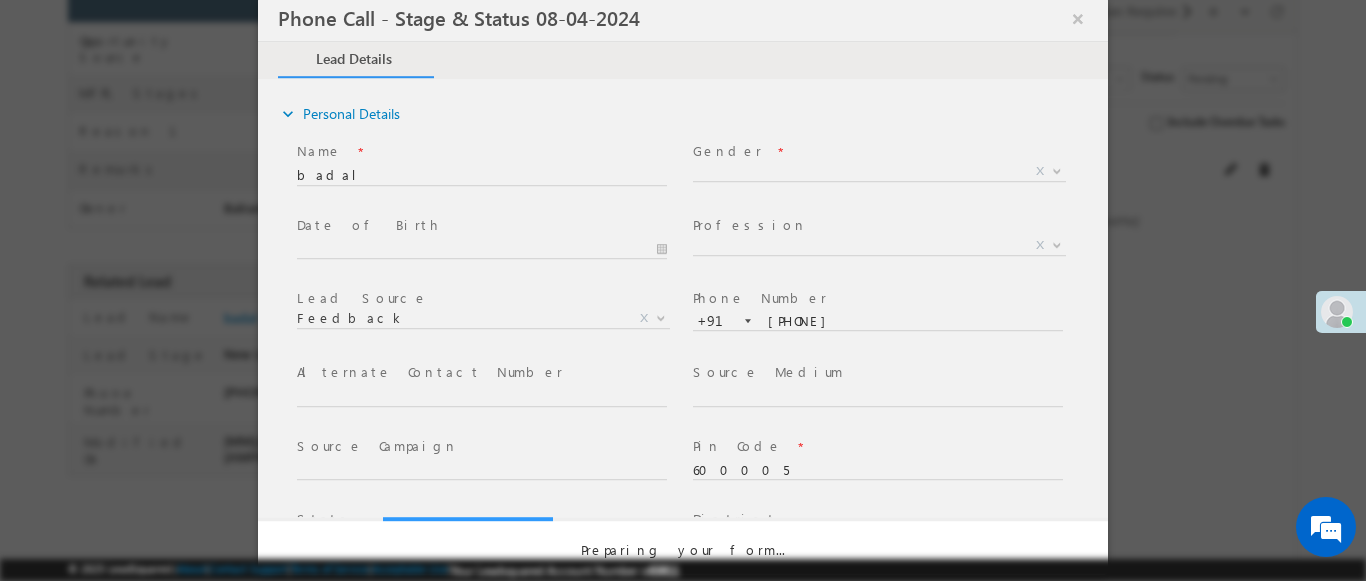 select on "Fresh Lead" 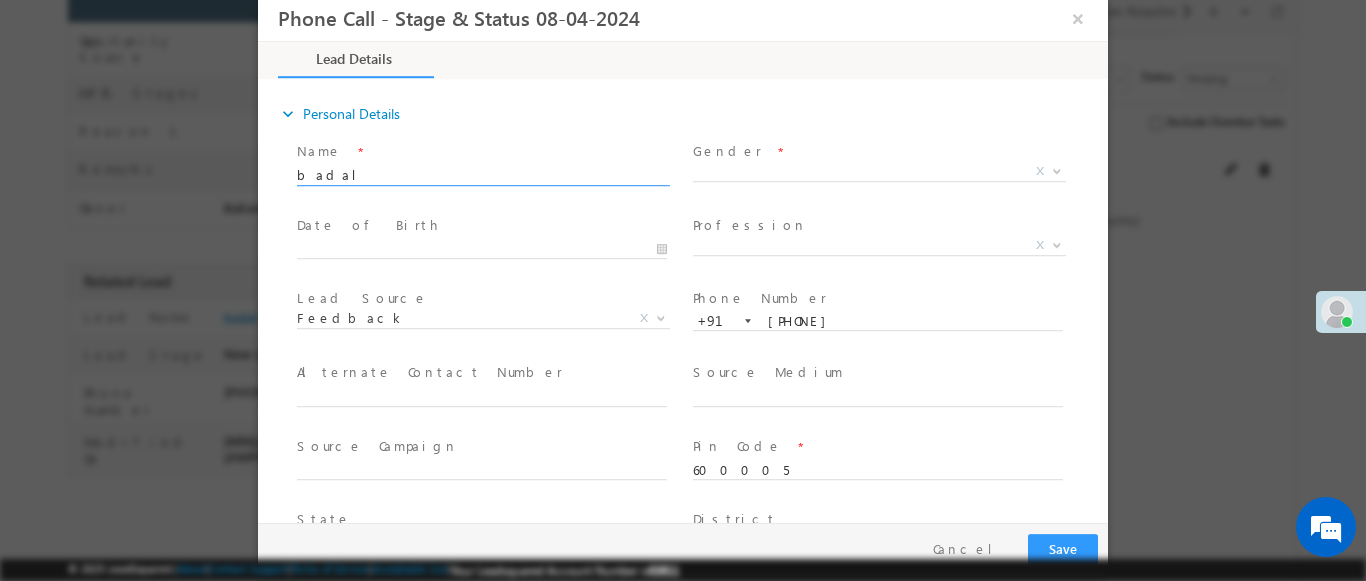 type on "[MM]/[DD]/[YY] [H]:[MM] [AMPM]" 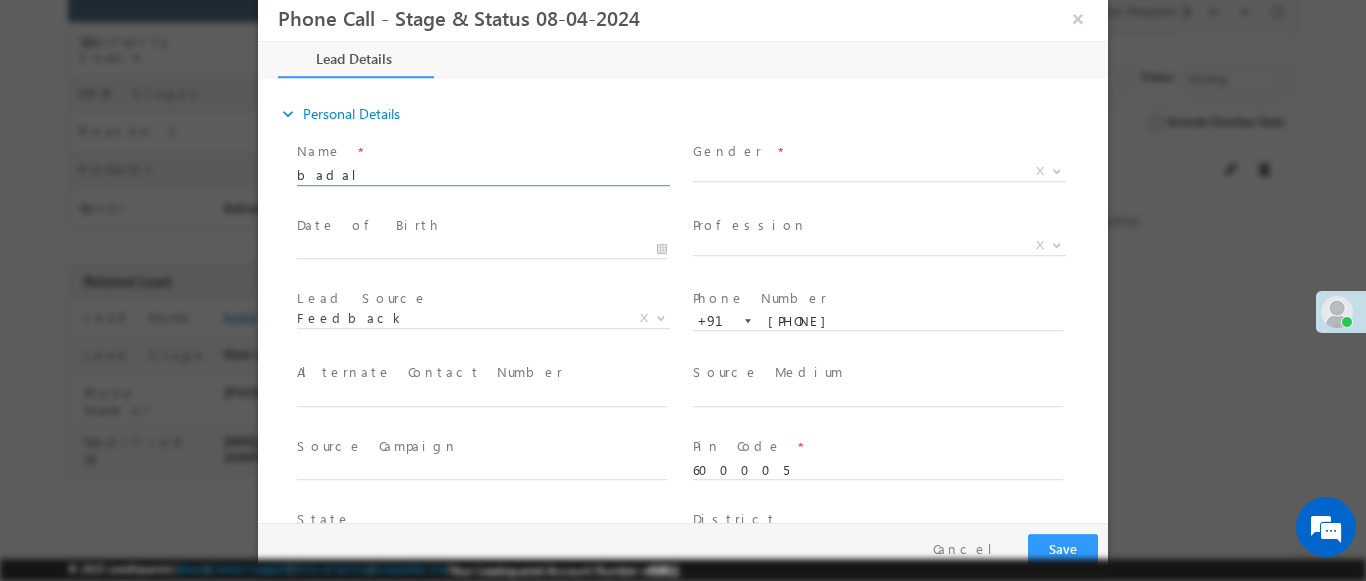 scroll, scrollTop: 0, scrollLeft: 0, axis: both 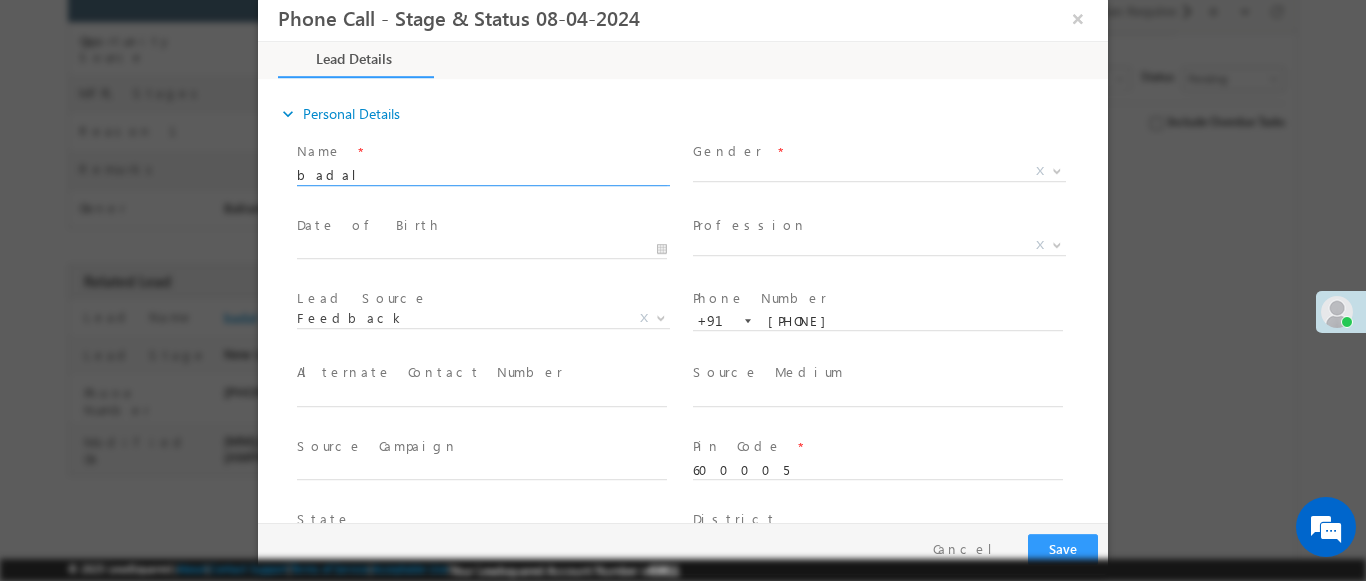 click at bounding box center [1057, 170] 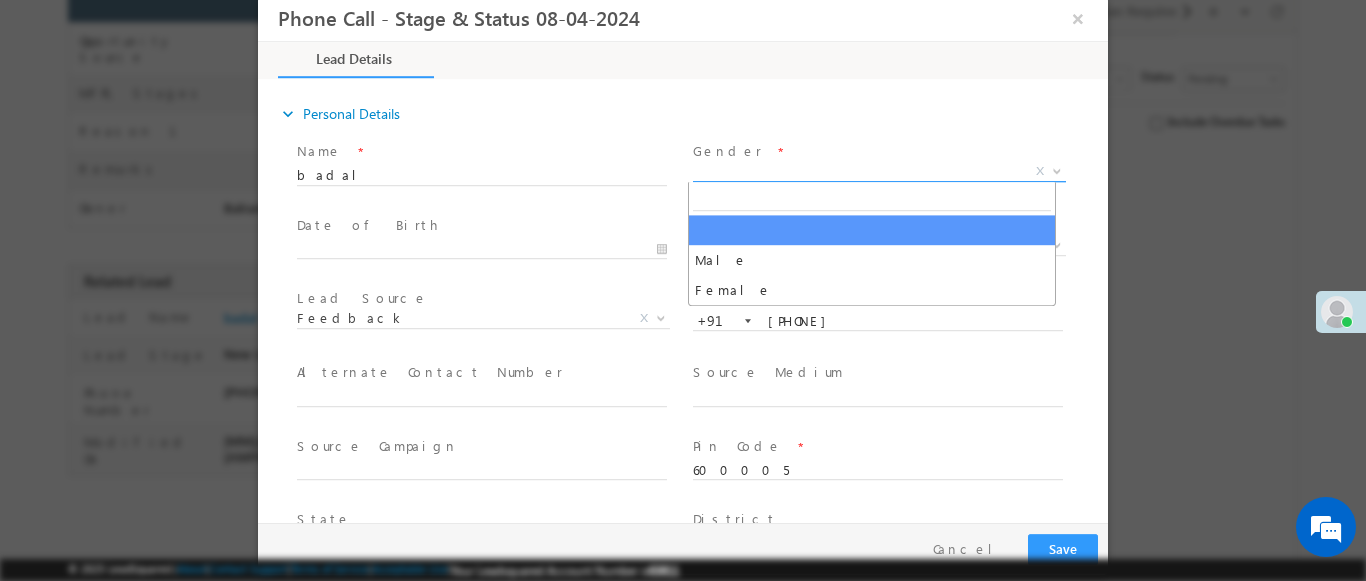 select on "Male" 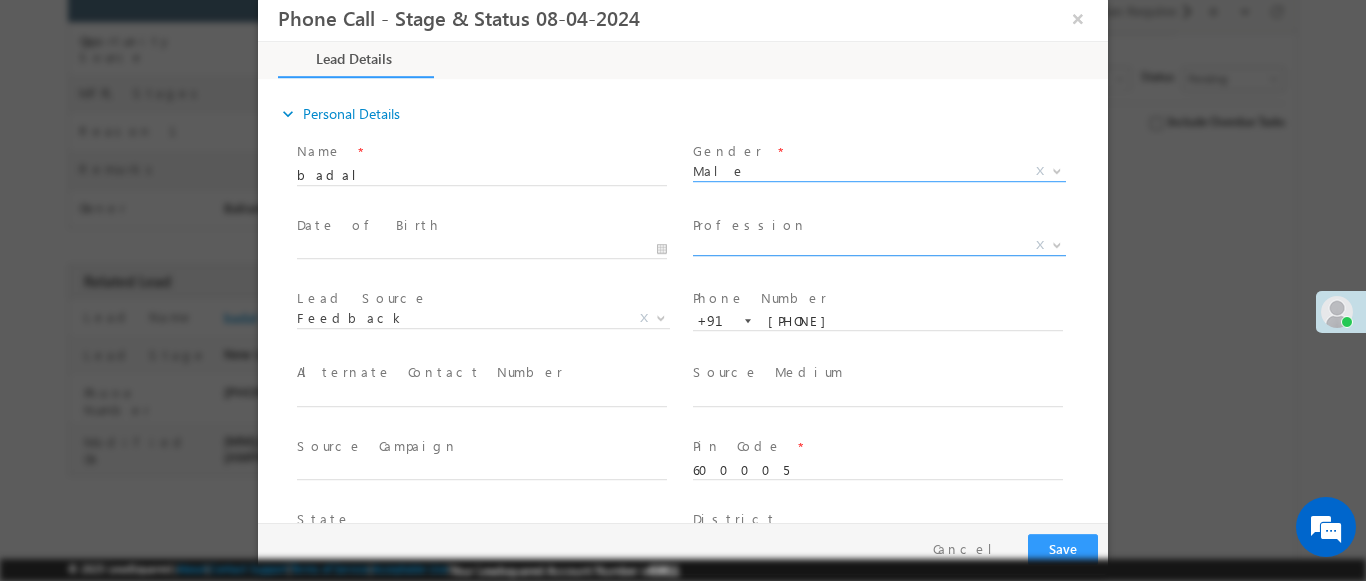 scroll, scrollTop: 665, scrollLeft: 0, axis: vertical 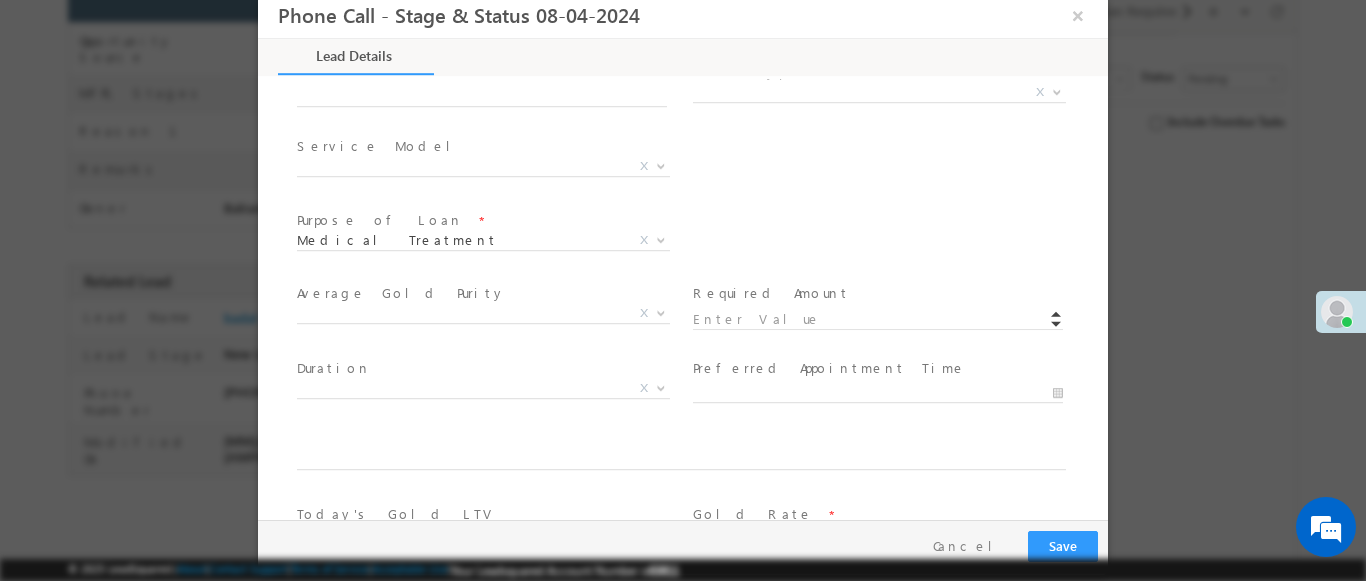 click at bounding box center (1057, 91) 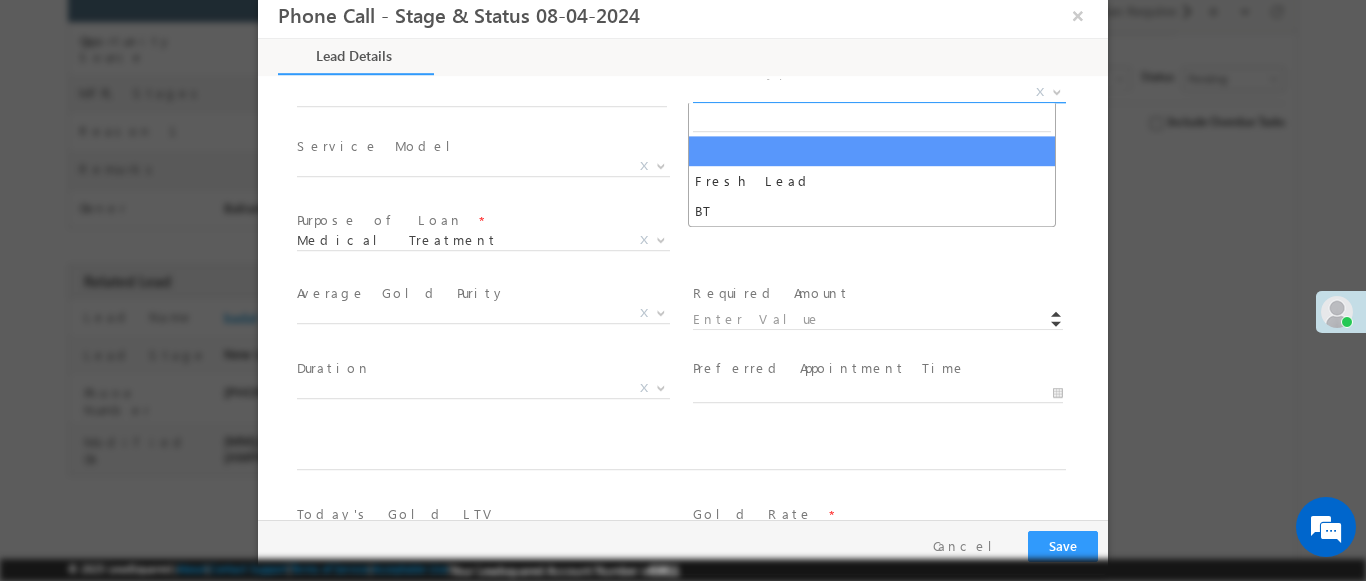 select on "Fresh Lead" 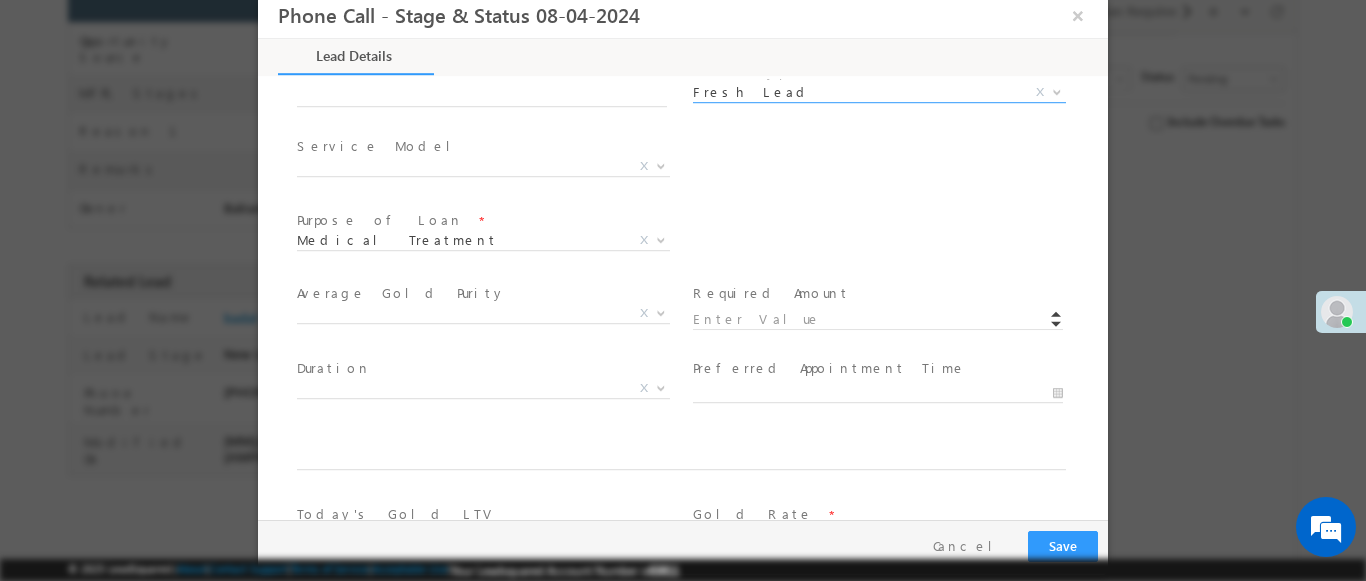 click at bounding box center (661, 165) 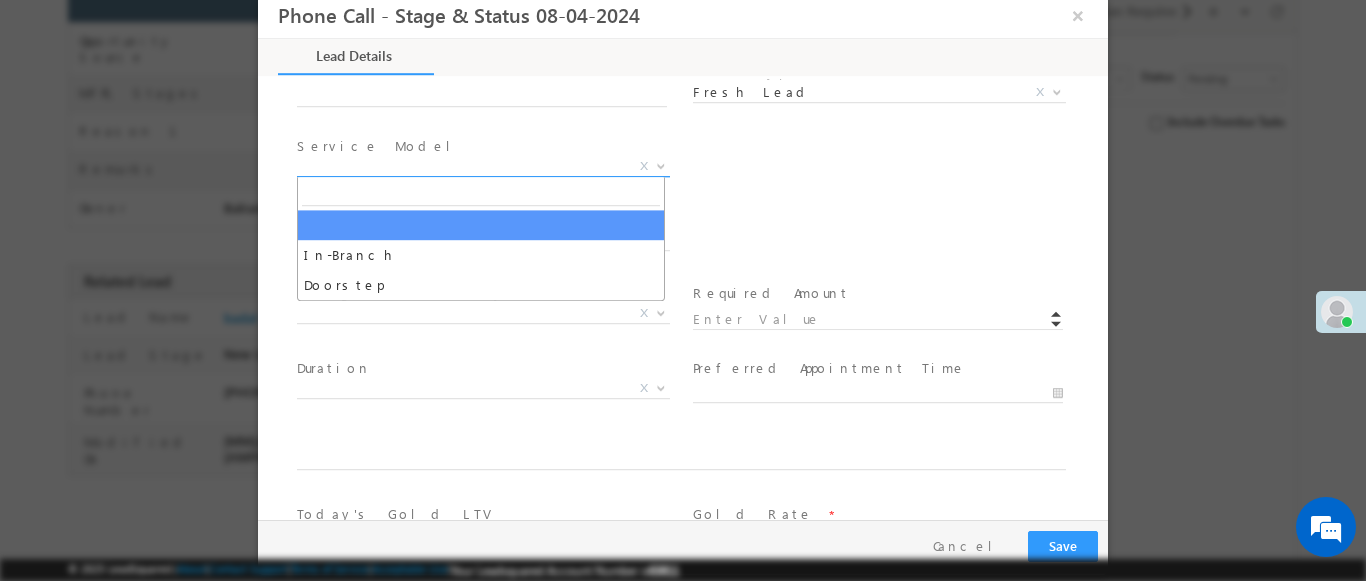 select on "In-Branch" 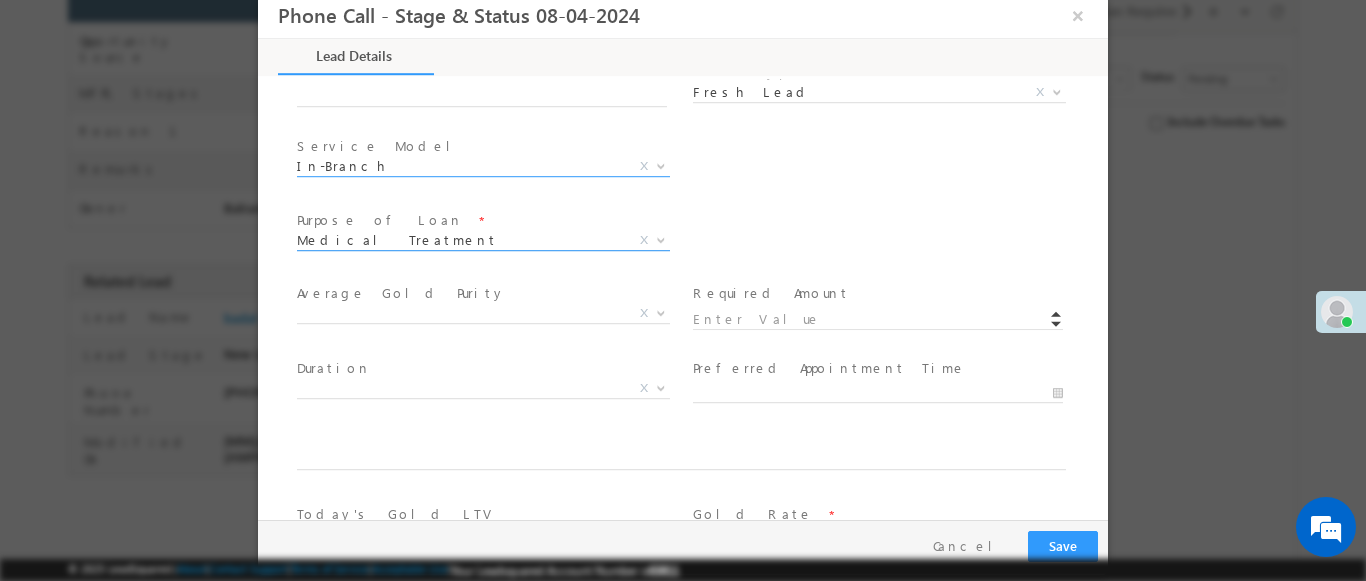 scroll, scrollTop: 1168, scrollLeft: 0, axis: vertical 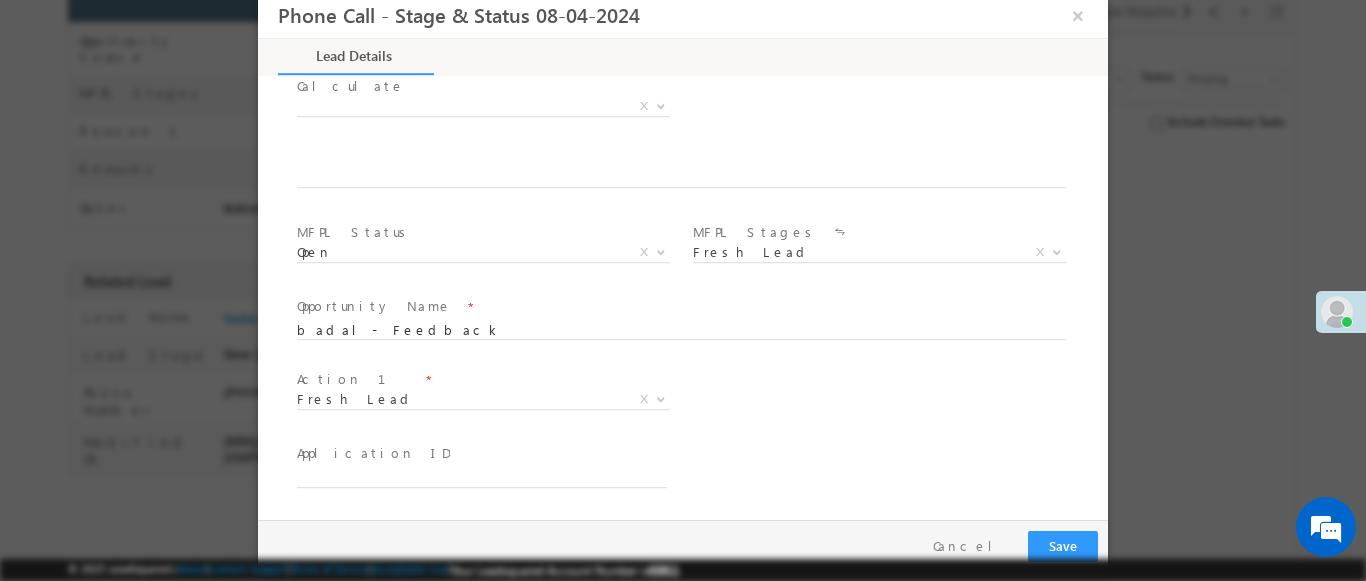 click at bounding box center [661, 398] 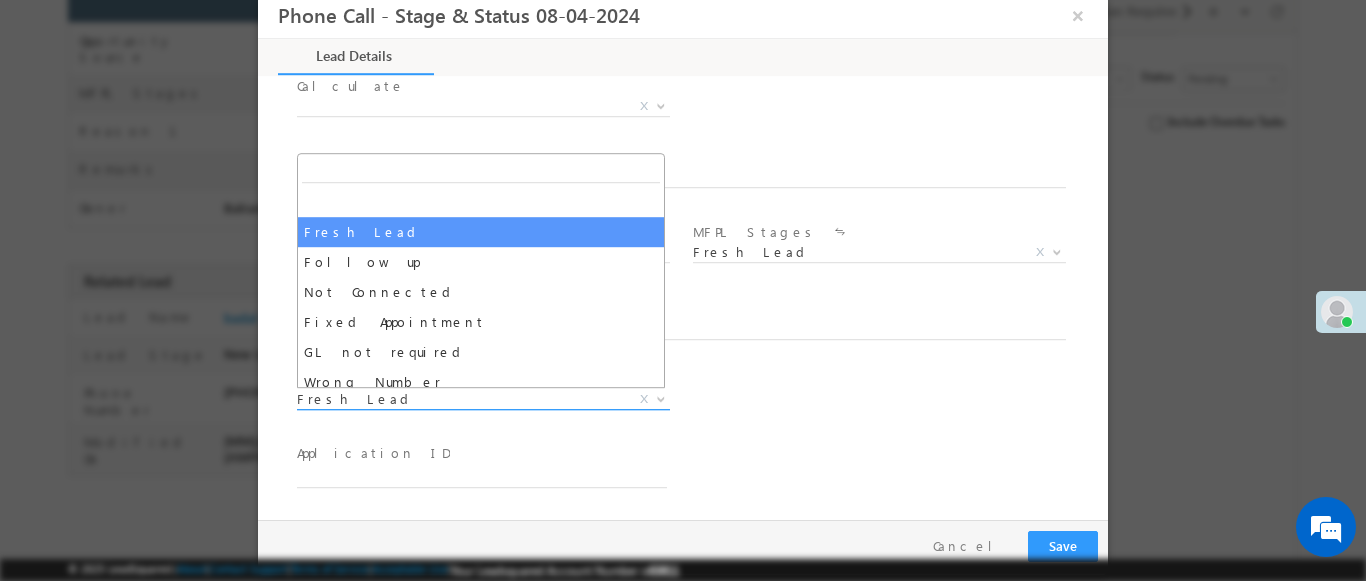 select on "Fixed Appointment" 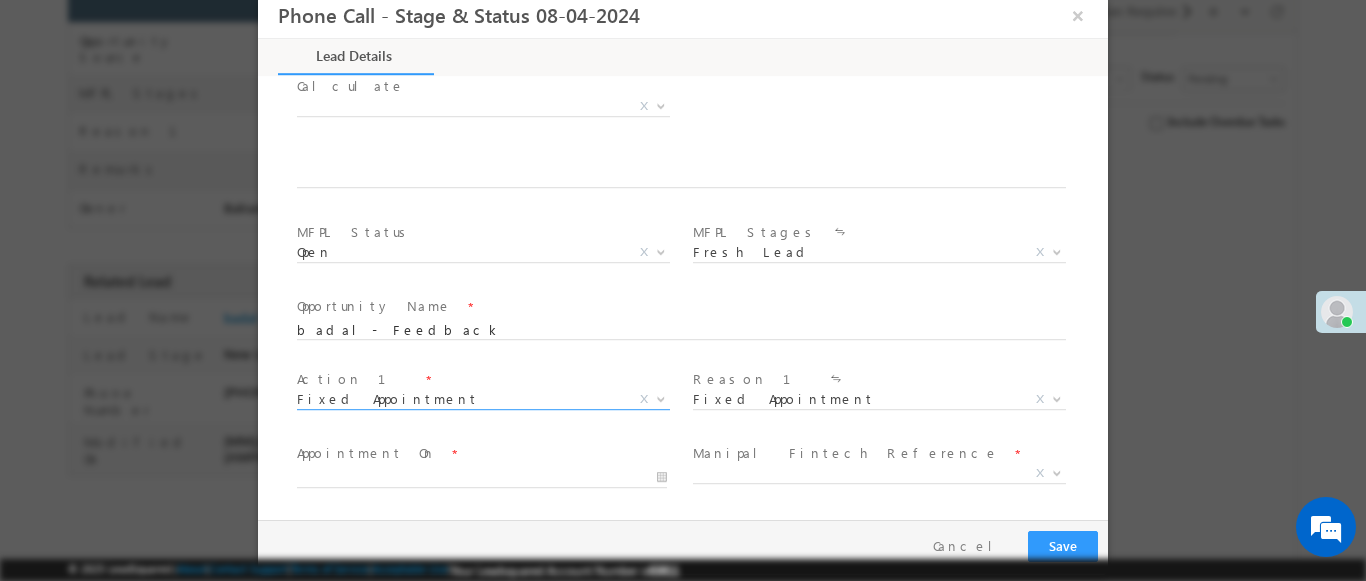 scroll, scrollTop: 3, scrollLeft: 0, axis: vertical 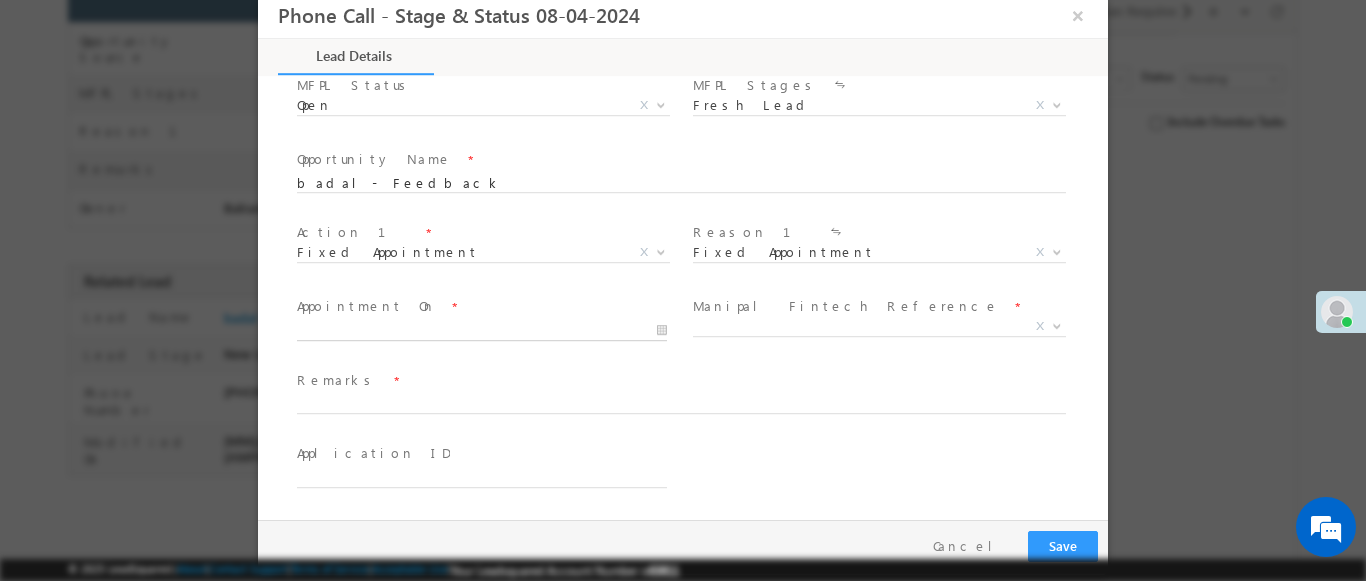 click at bounding box center (482, 331) 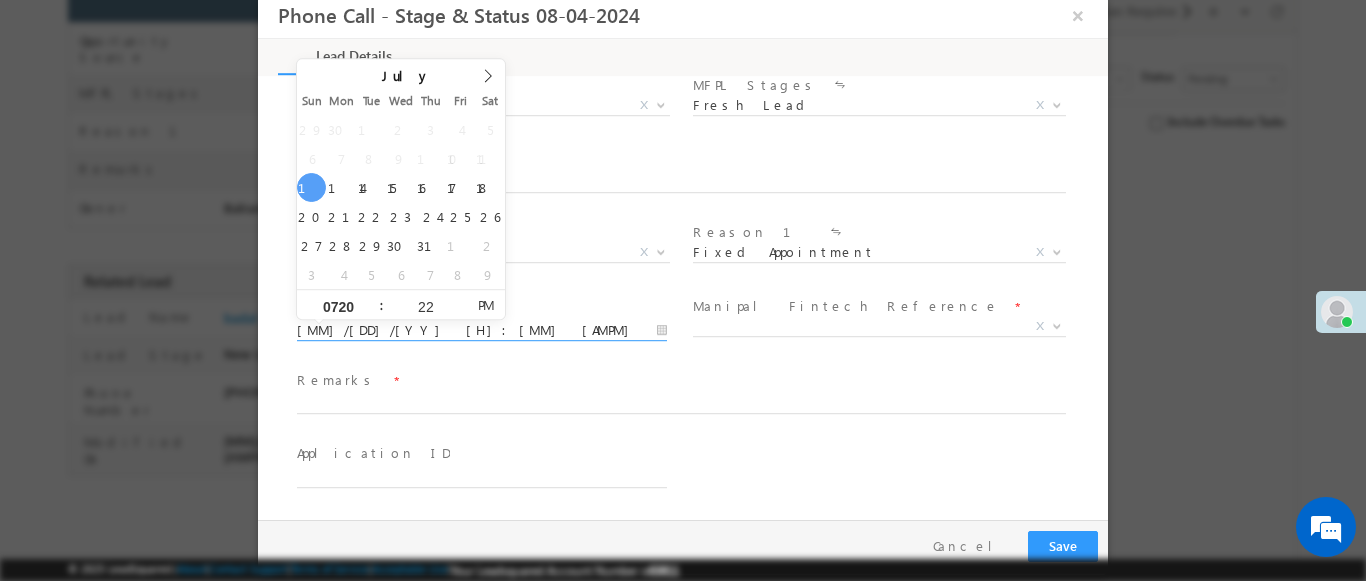 type on "0720" 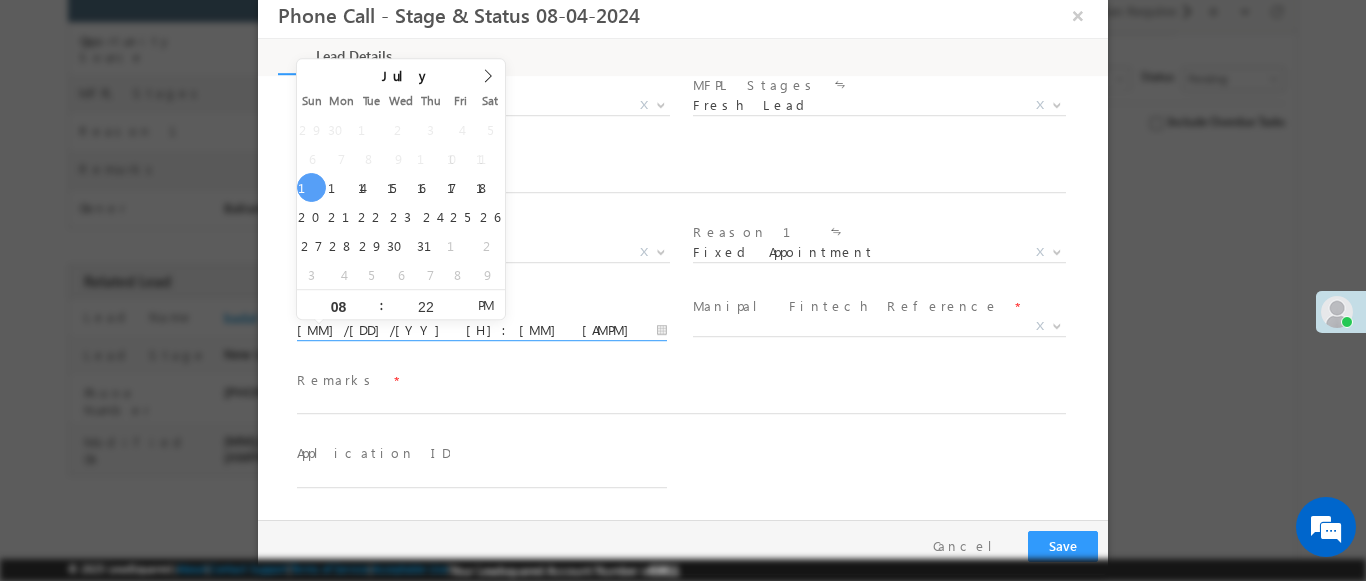 click at bounding box center [1057, 325] 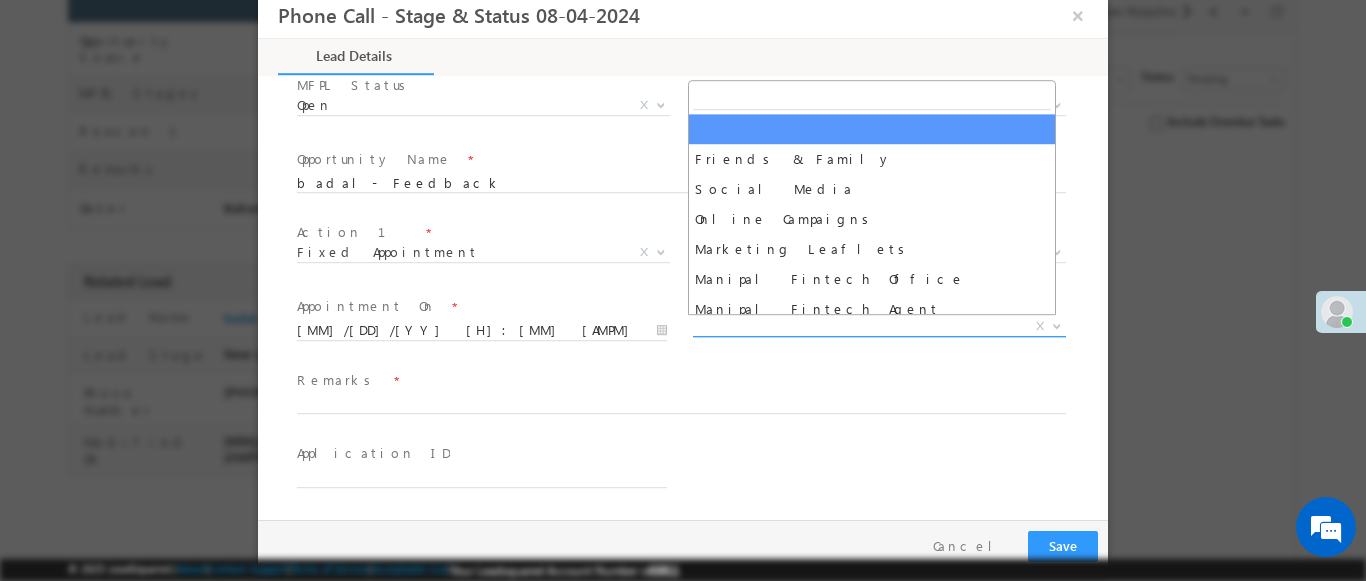 select on "Friends & Family" 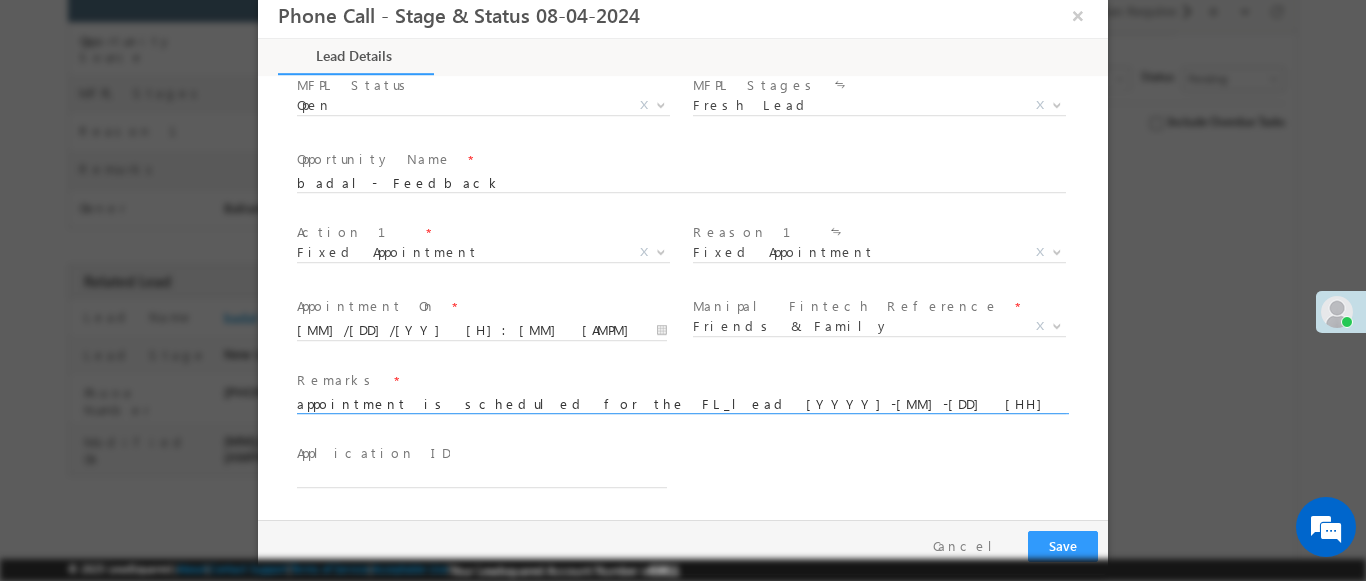 type on "appointment is scheduled for the FL_lead [YYYY]-[MM]-[DD] [HH]:[MM]:[SS]" 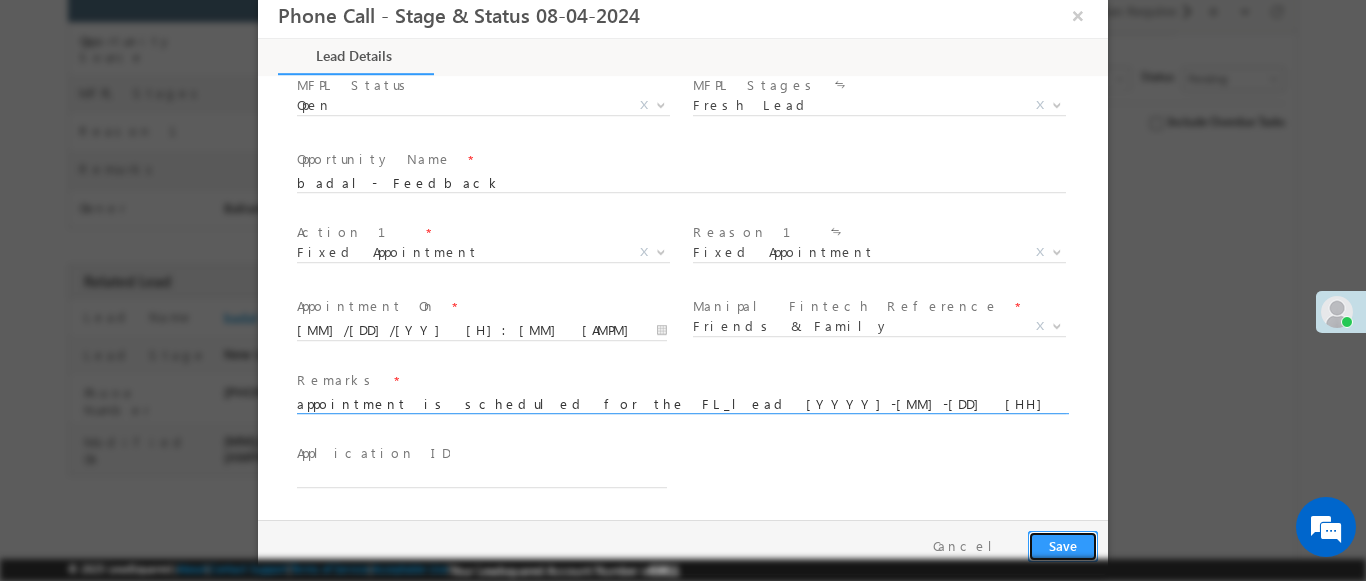 click on "Save" at bounding box center (1063, 546) 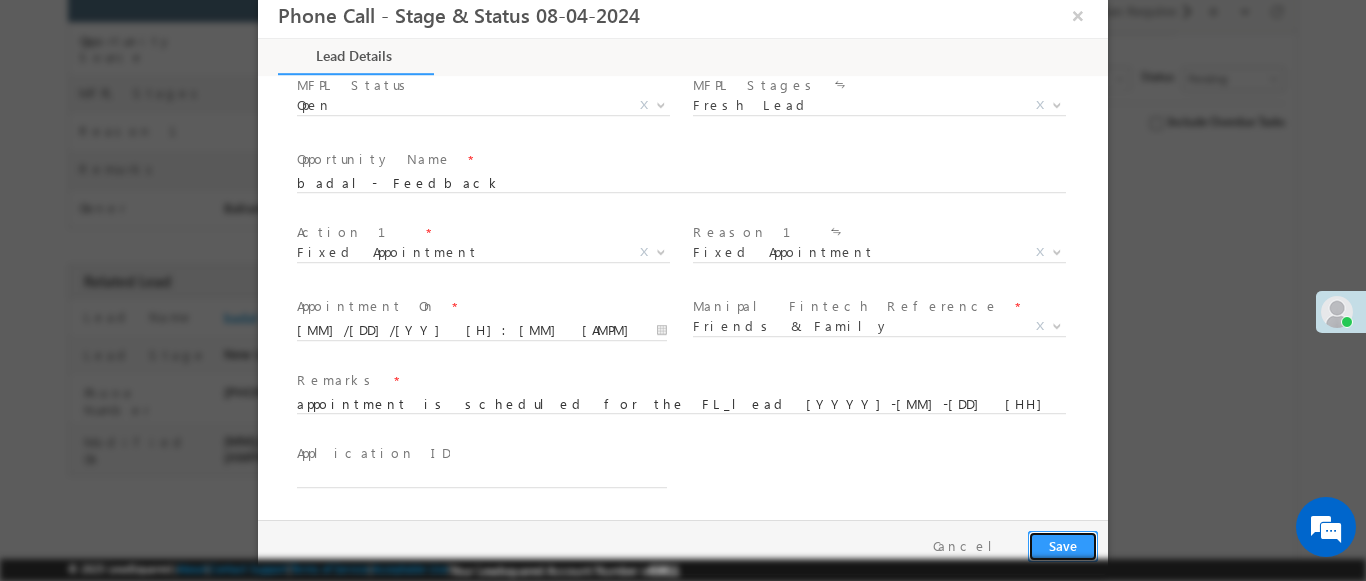 click on "Save" at bounding box center [1063, 546] 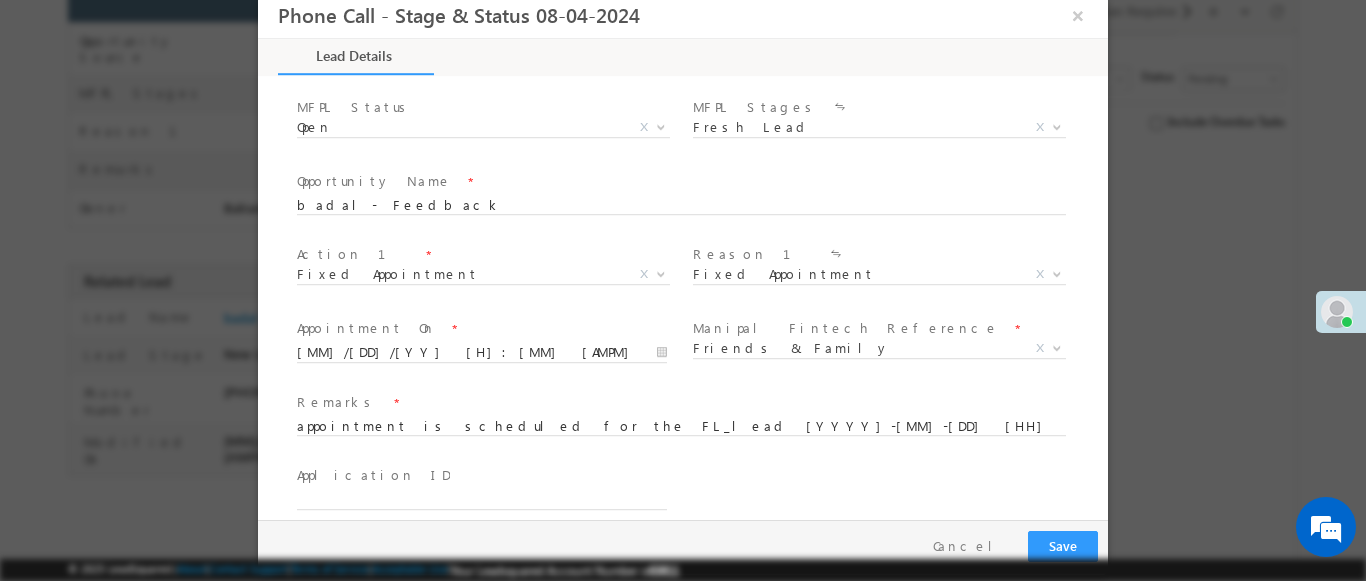 scroll, scrollTop: 1315, scrollLeft: 0, axis: vertical 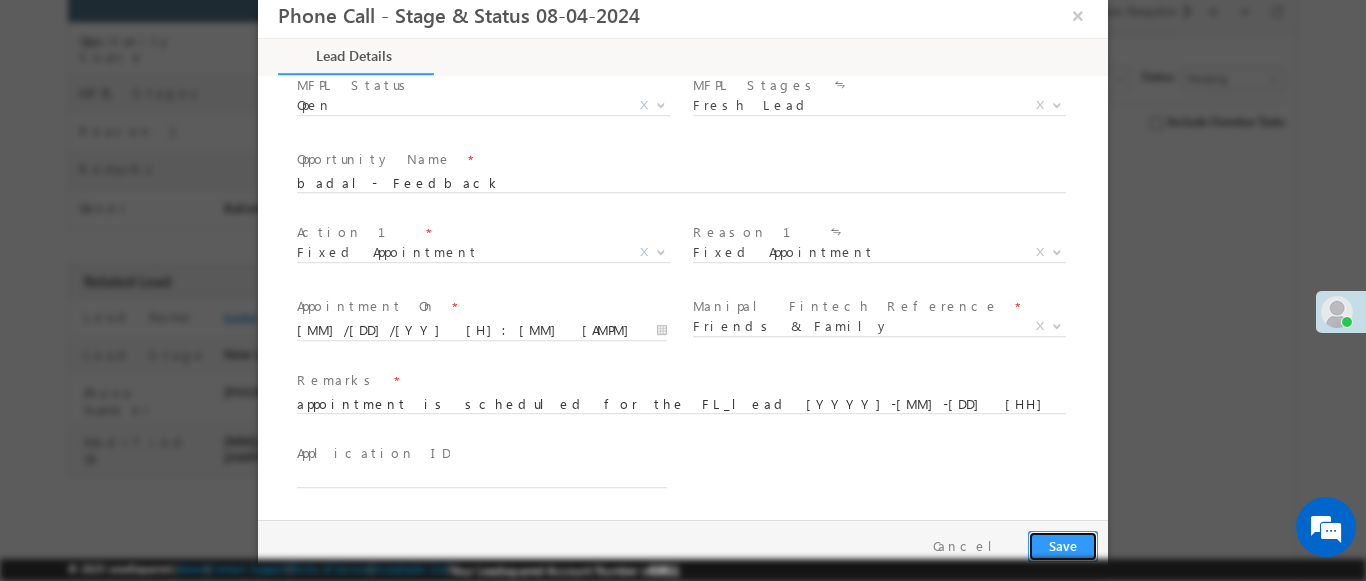 click on "Save" at bounding box center [1063, 546] 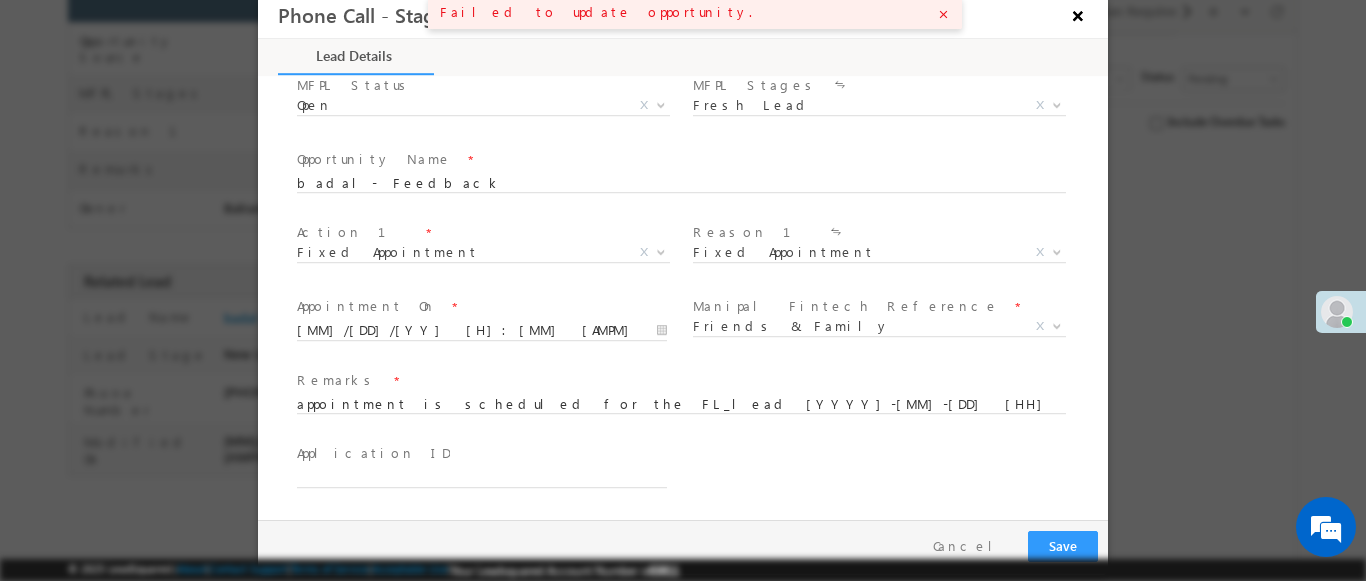 click on "×" at bounding box center [1078, 15] 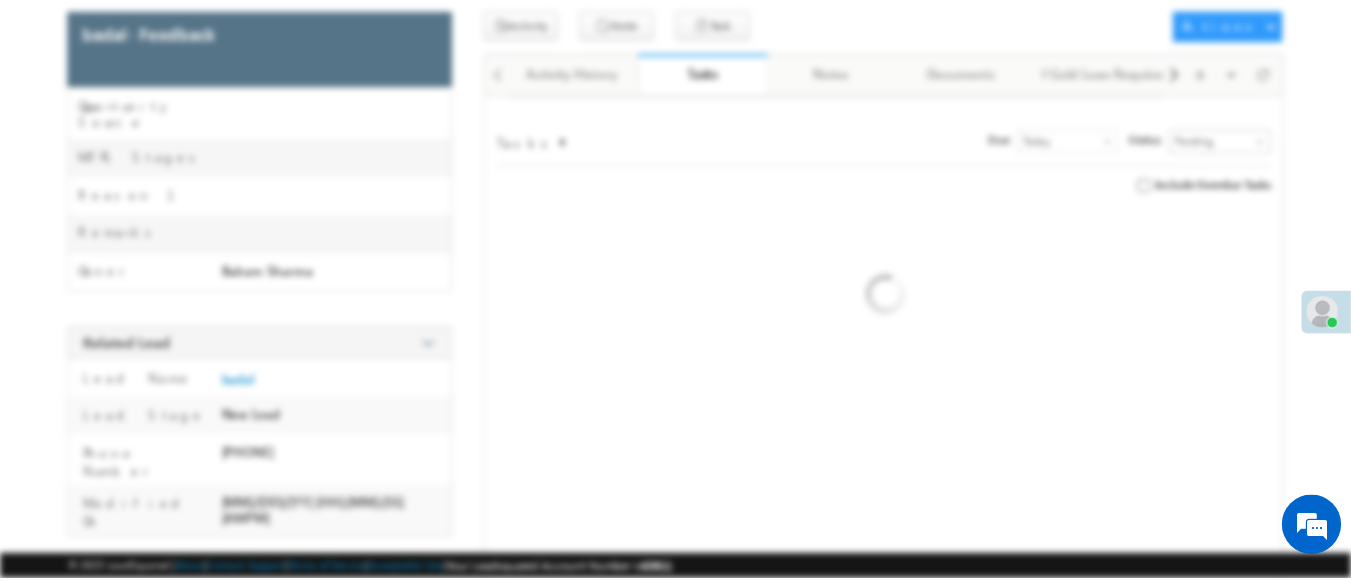 scroll, scrollTop: 244, scrollLeft: 0, axis: vertical 